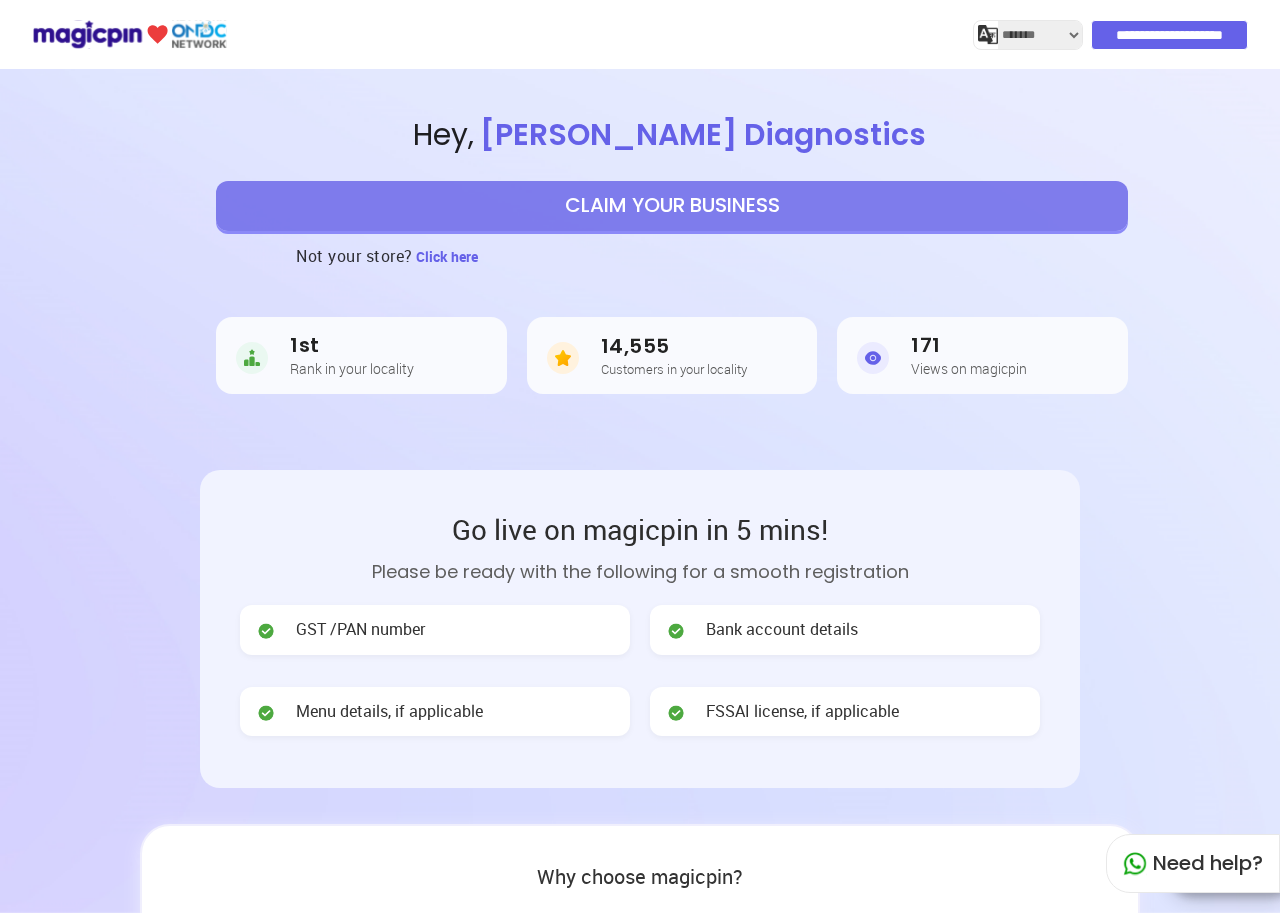 select on "*******" 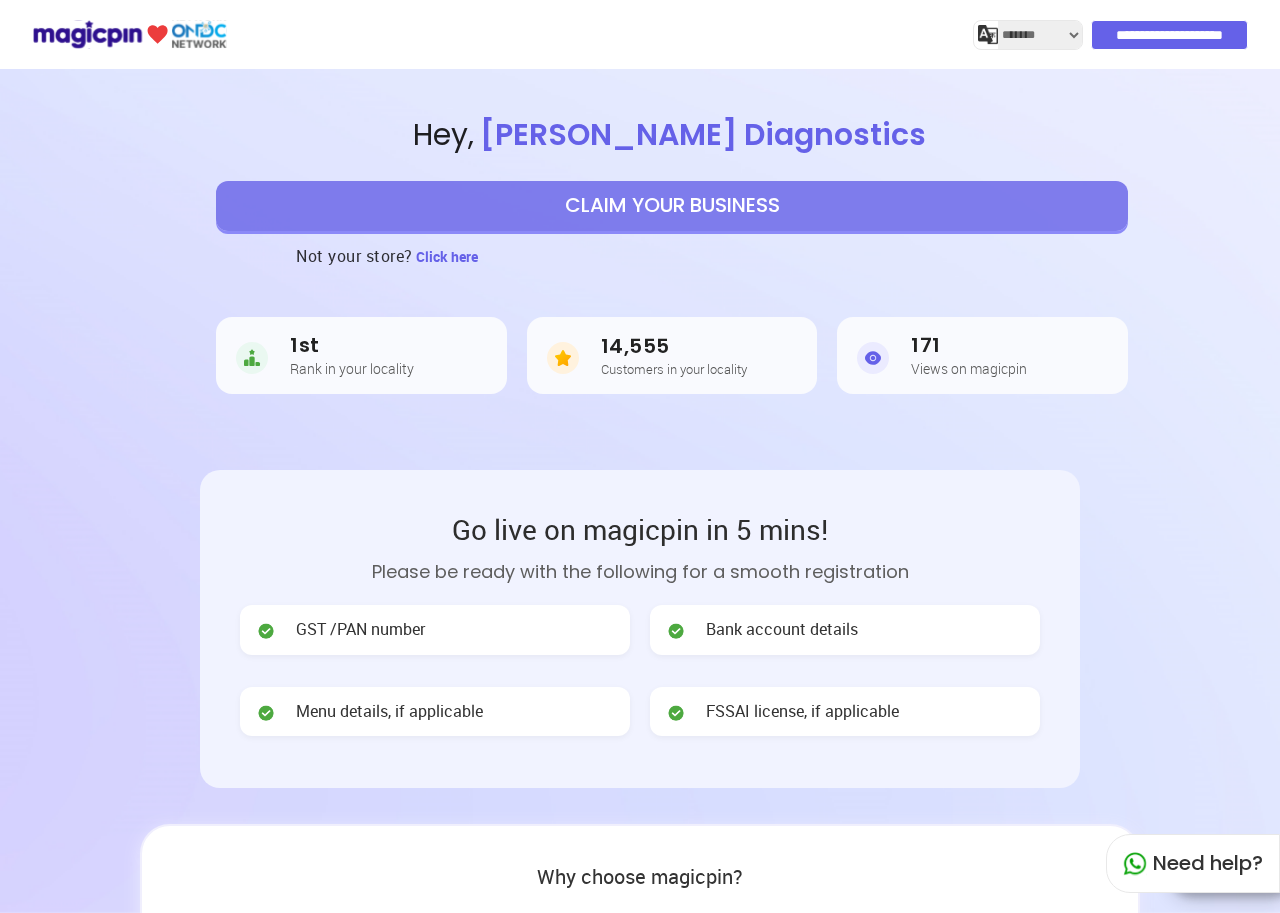 scroll, scrollTop: 0, scrollLeft: 0, axis: both 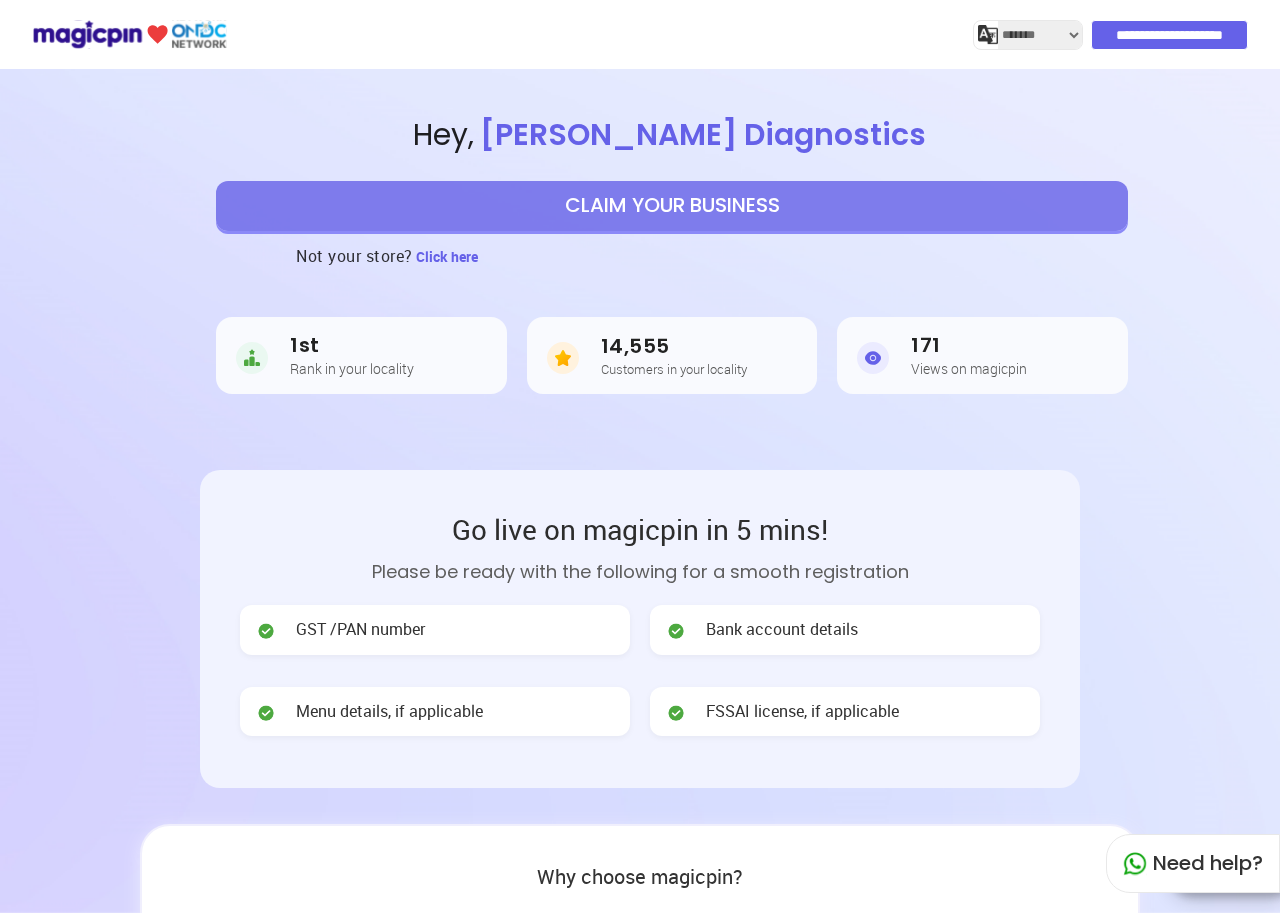 click on "CLAIM YOUR BUSINESS" at bounding box center [672, 206] 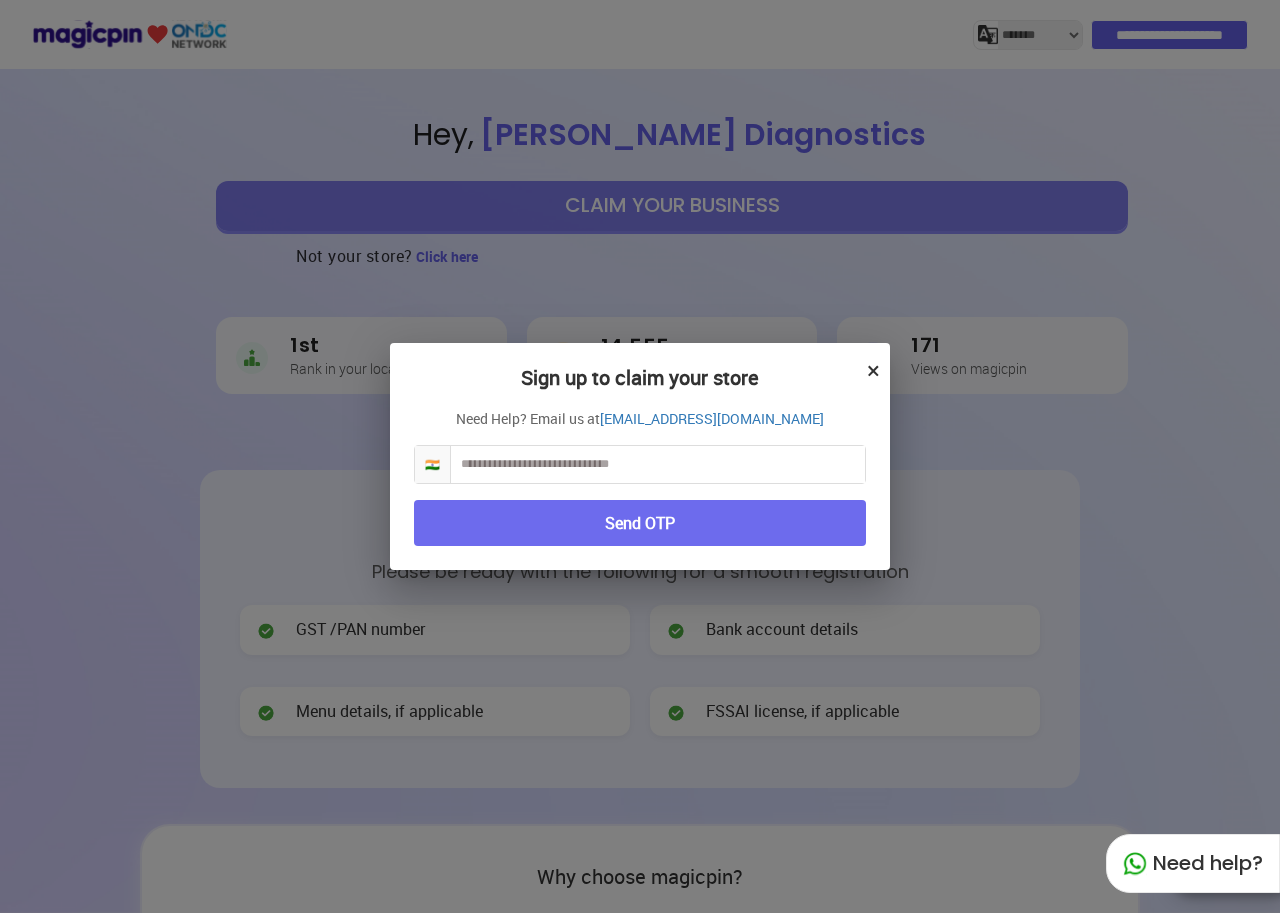 click at bounding box center (658, 464) 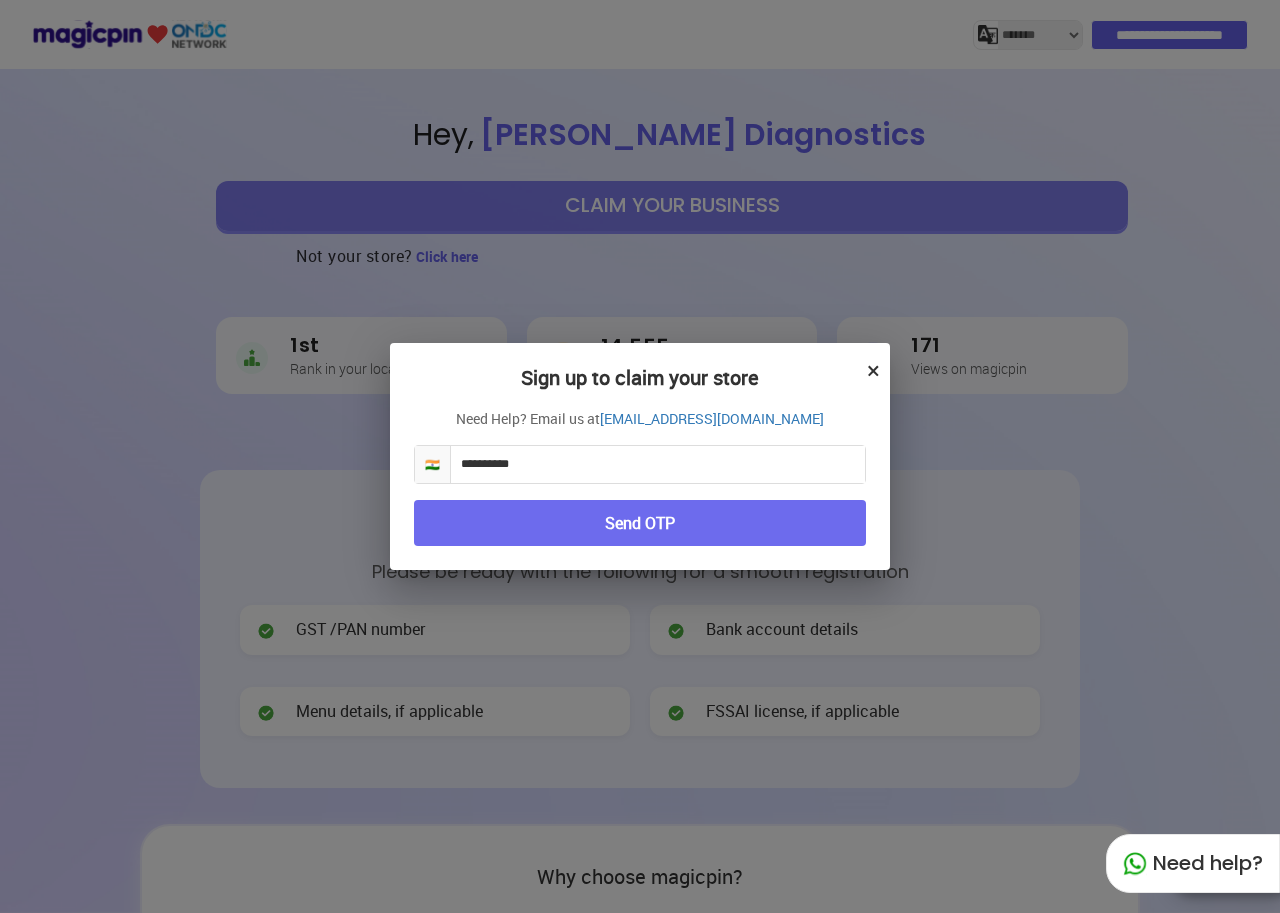 type on "**********" 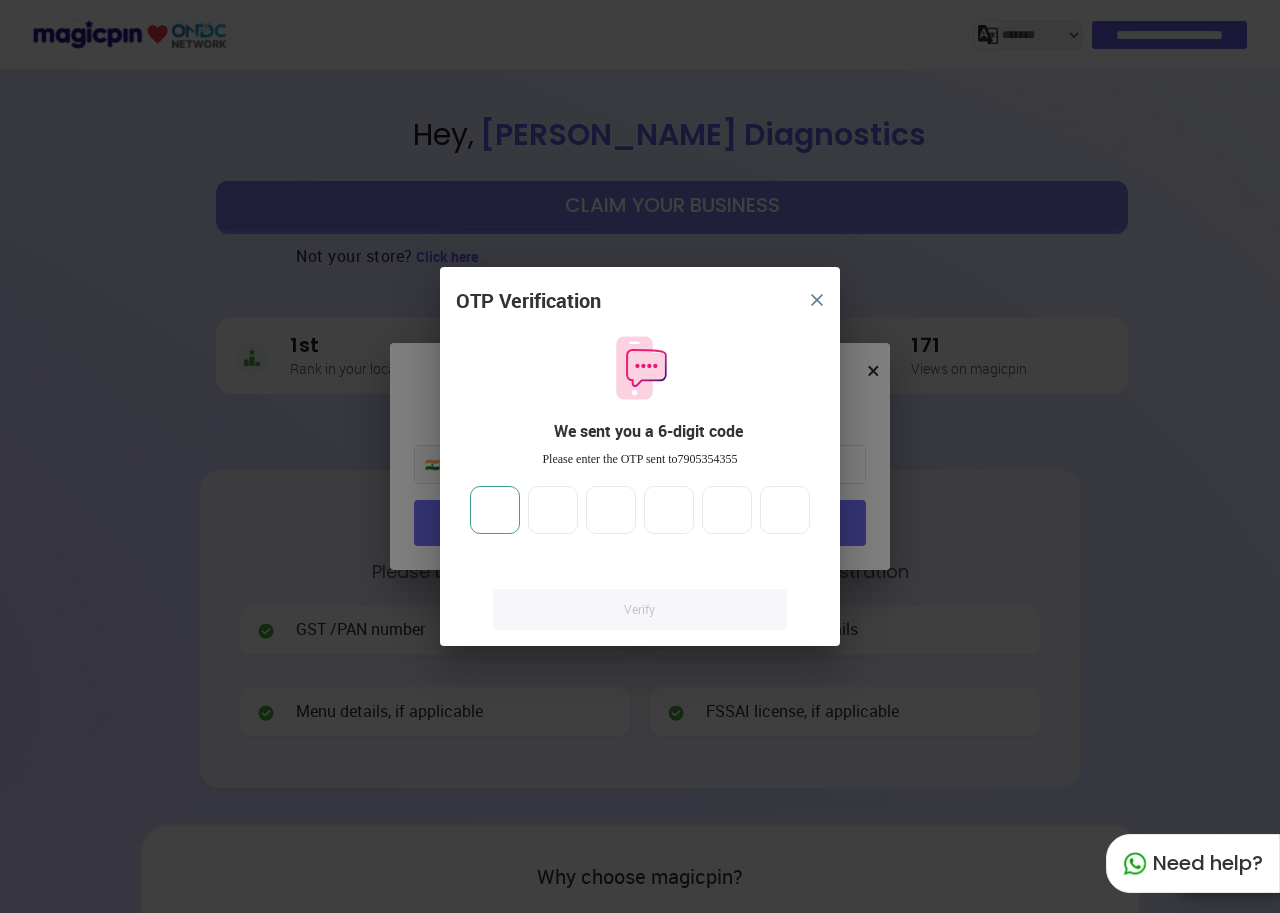 click at bounding box center [495, 510] 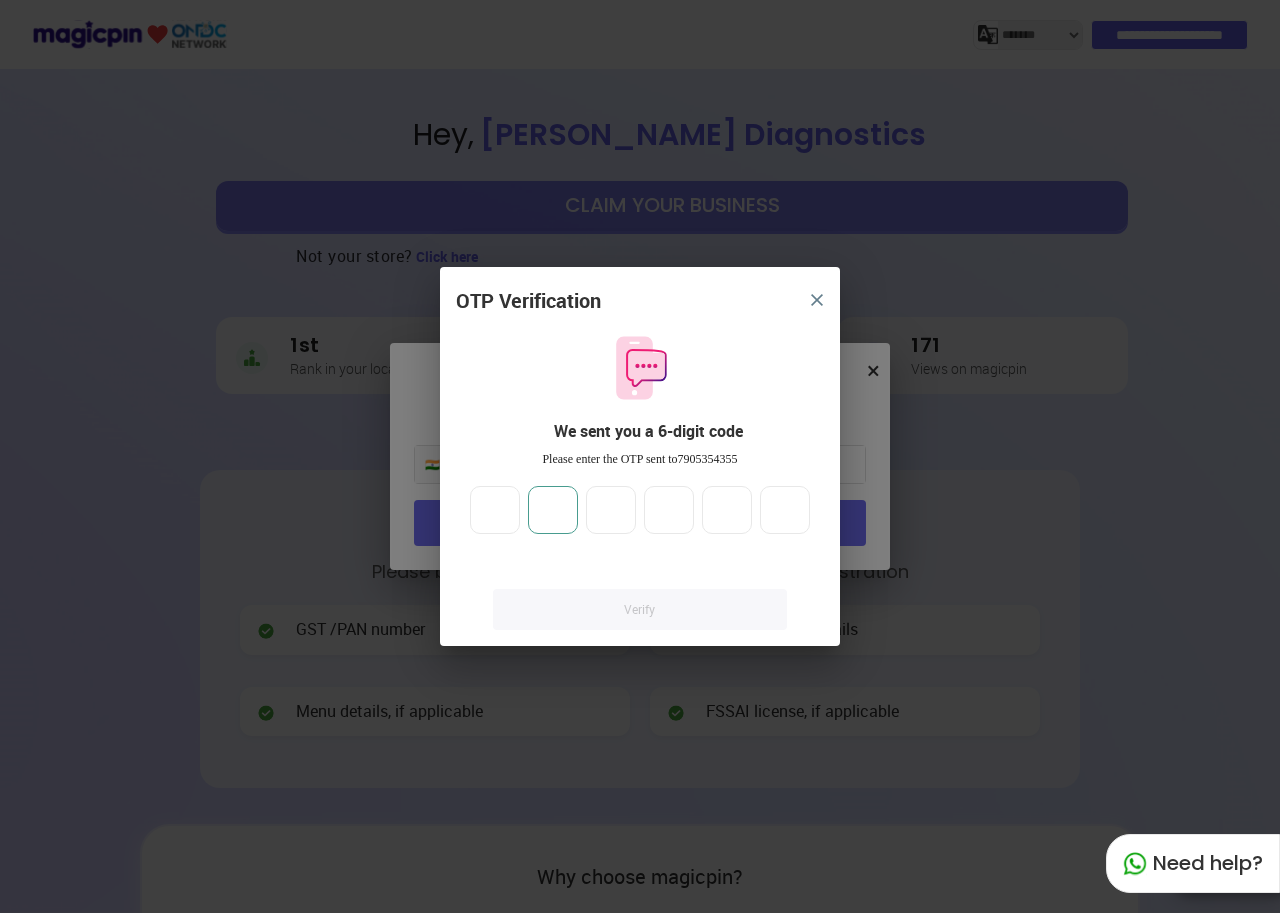 type on "*" 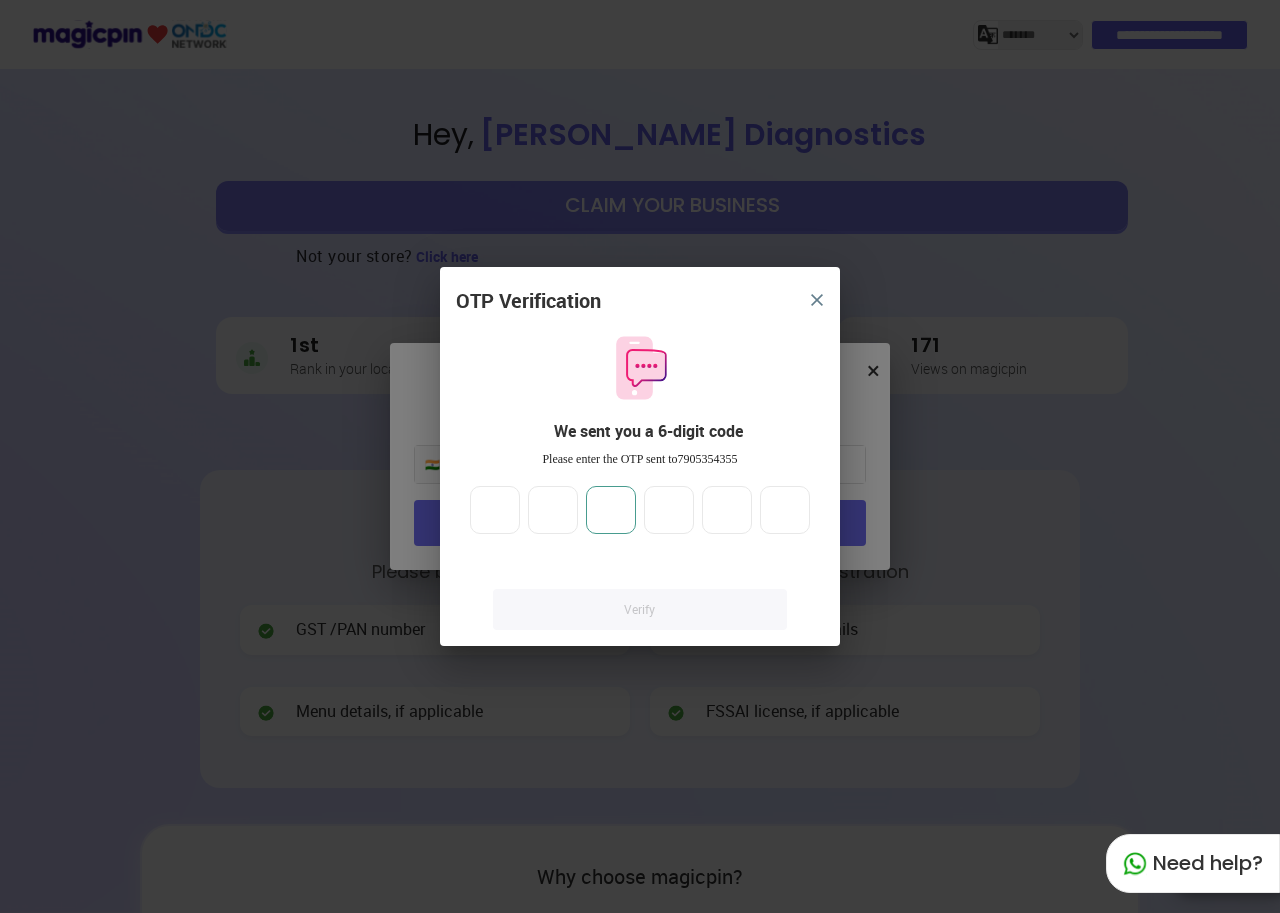 type on "*" 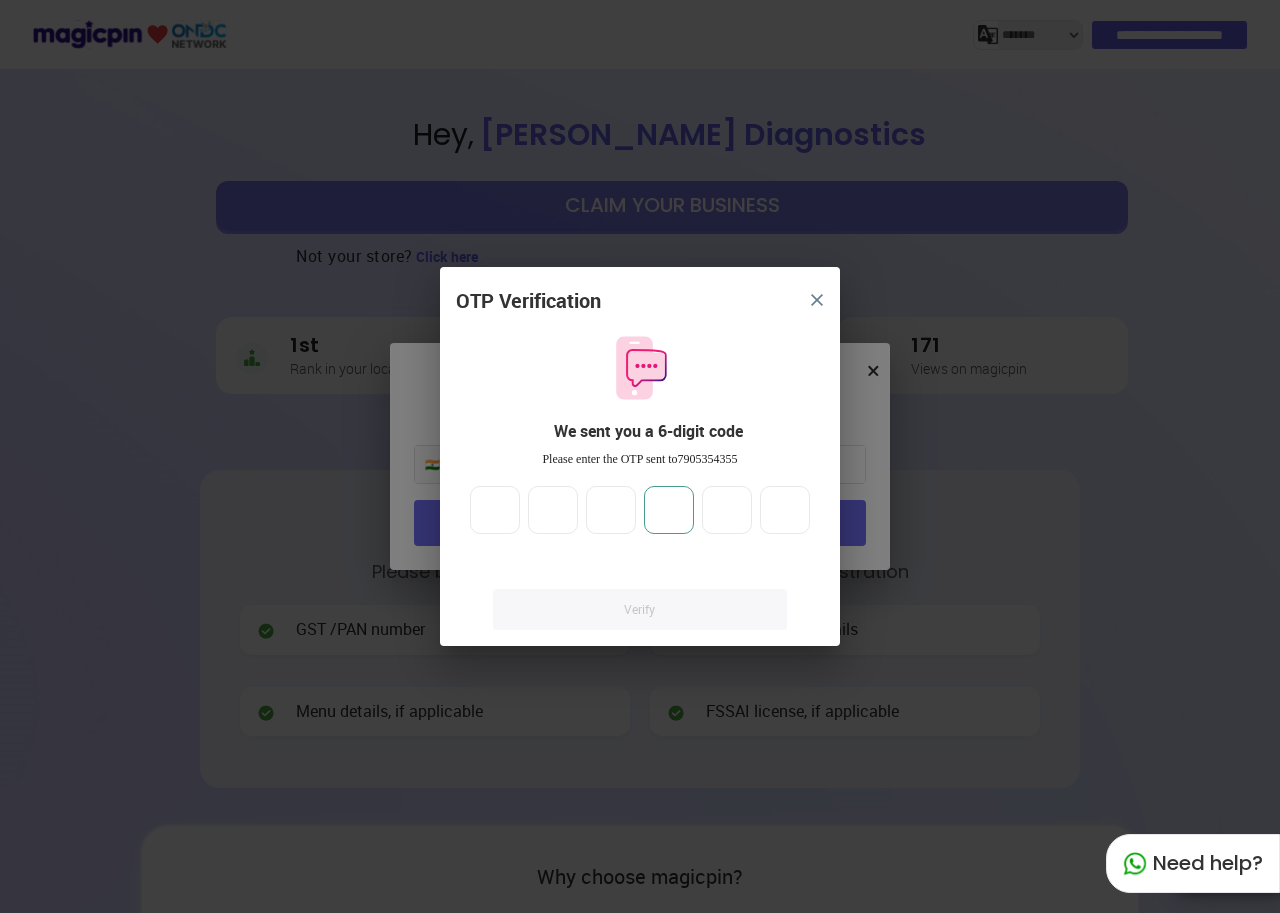 type on "*" 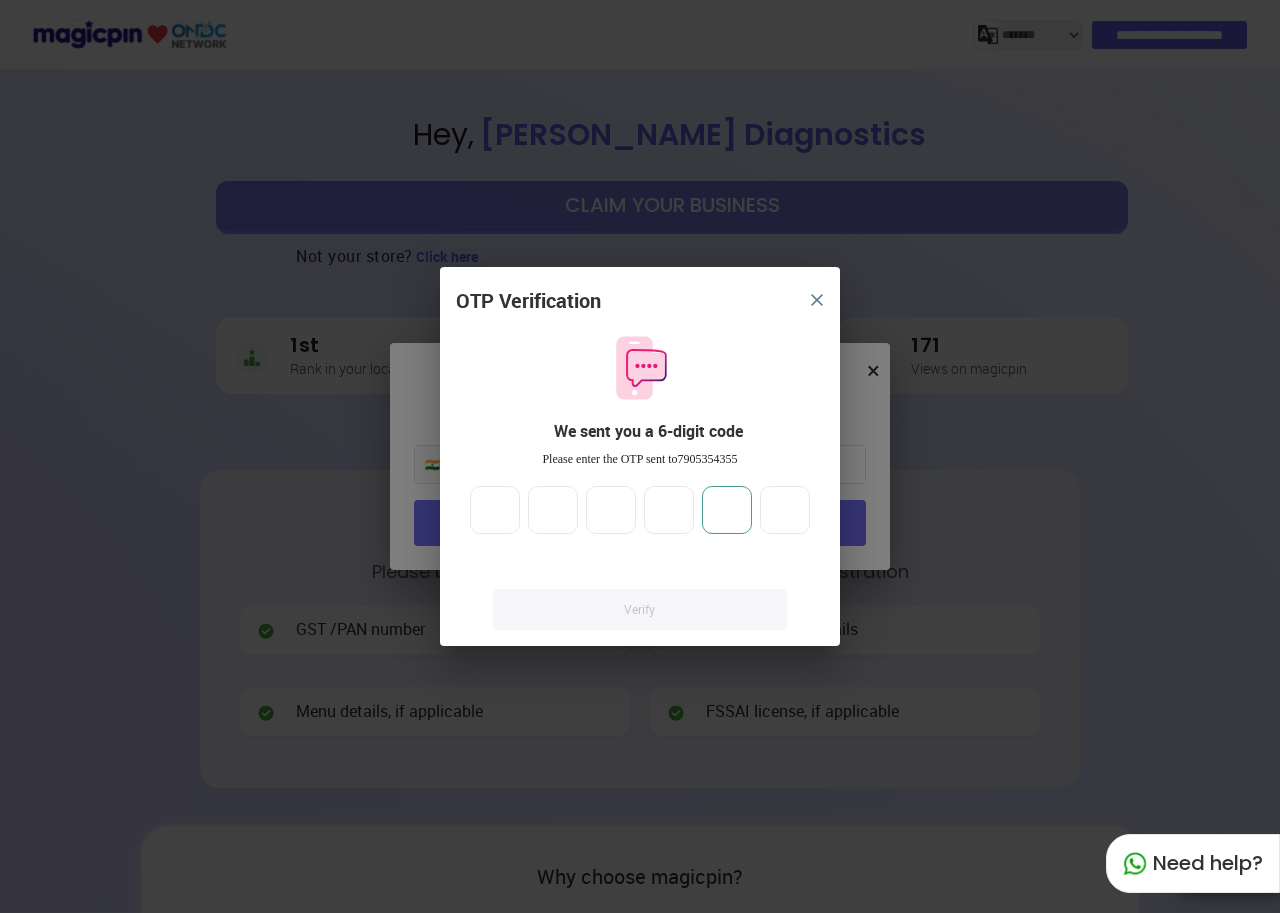 type on "*" 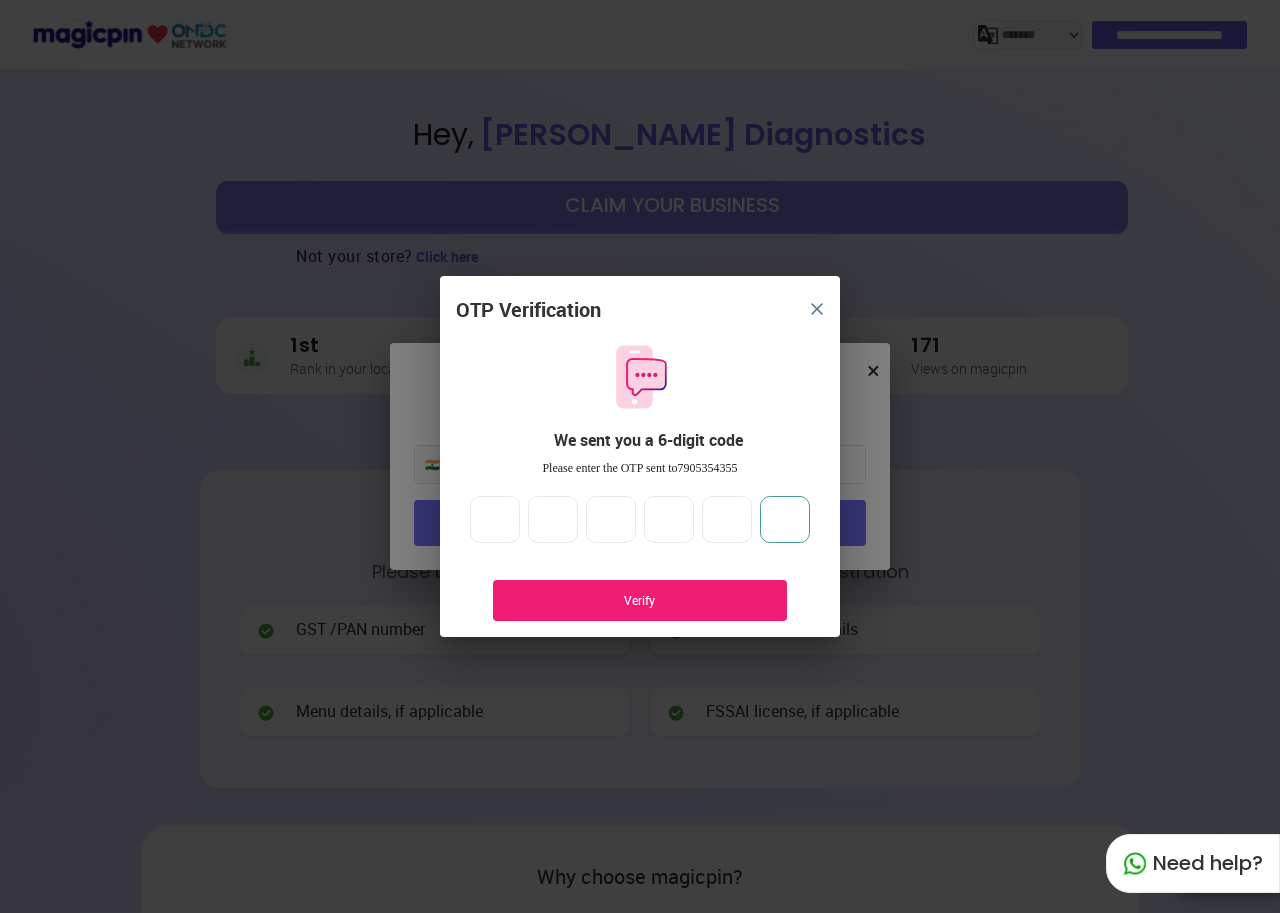 type on "*" 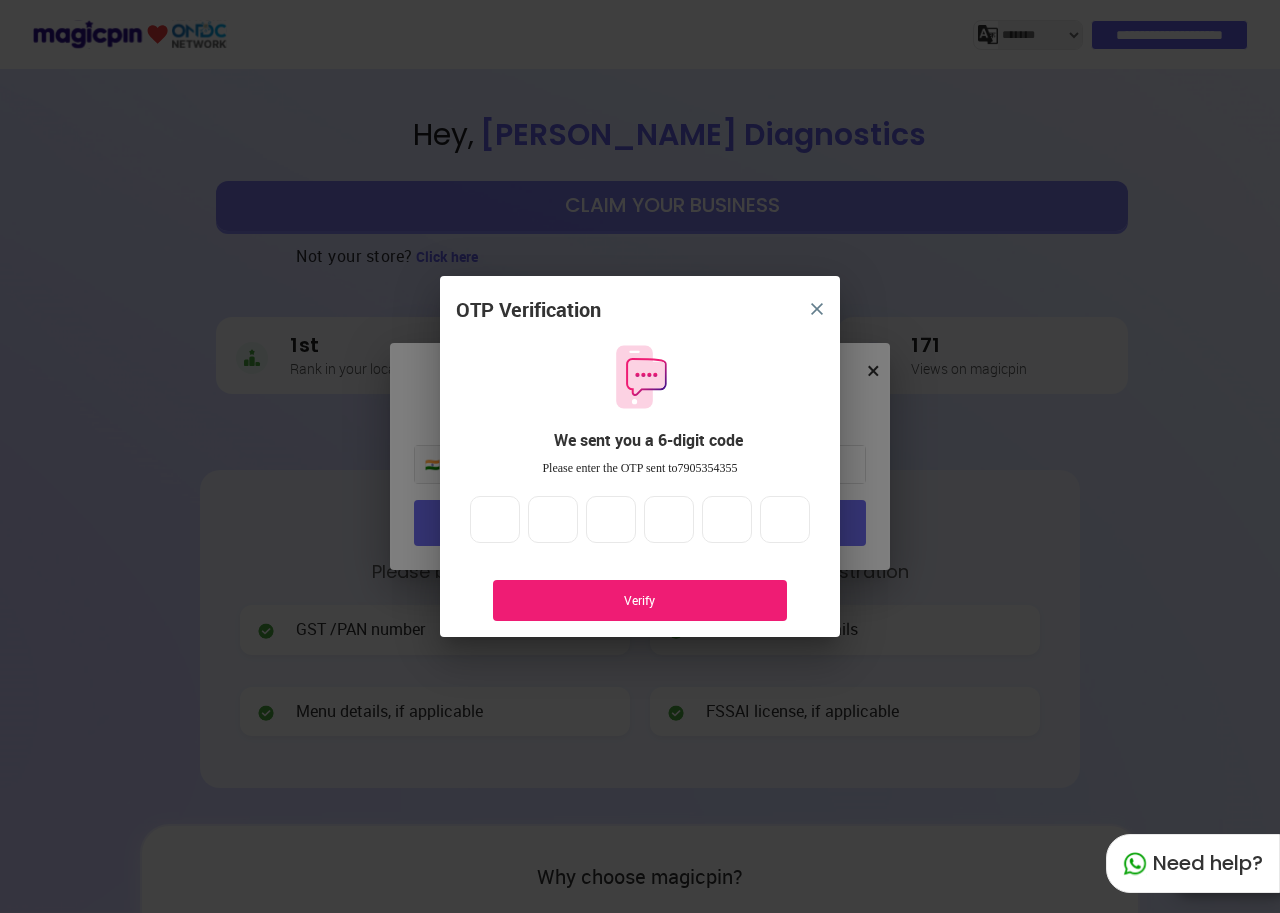 click on "Verify" at bounding box center (640, 600) 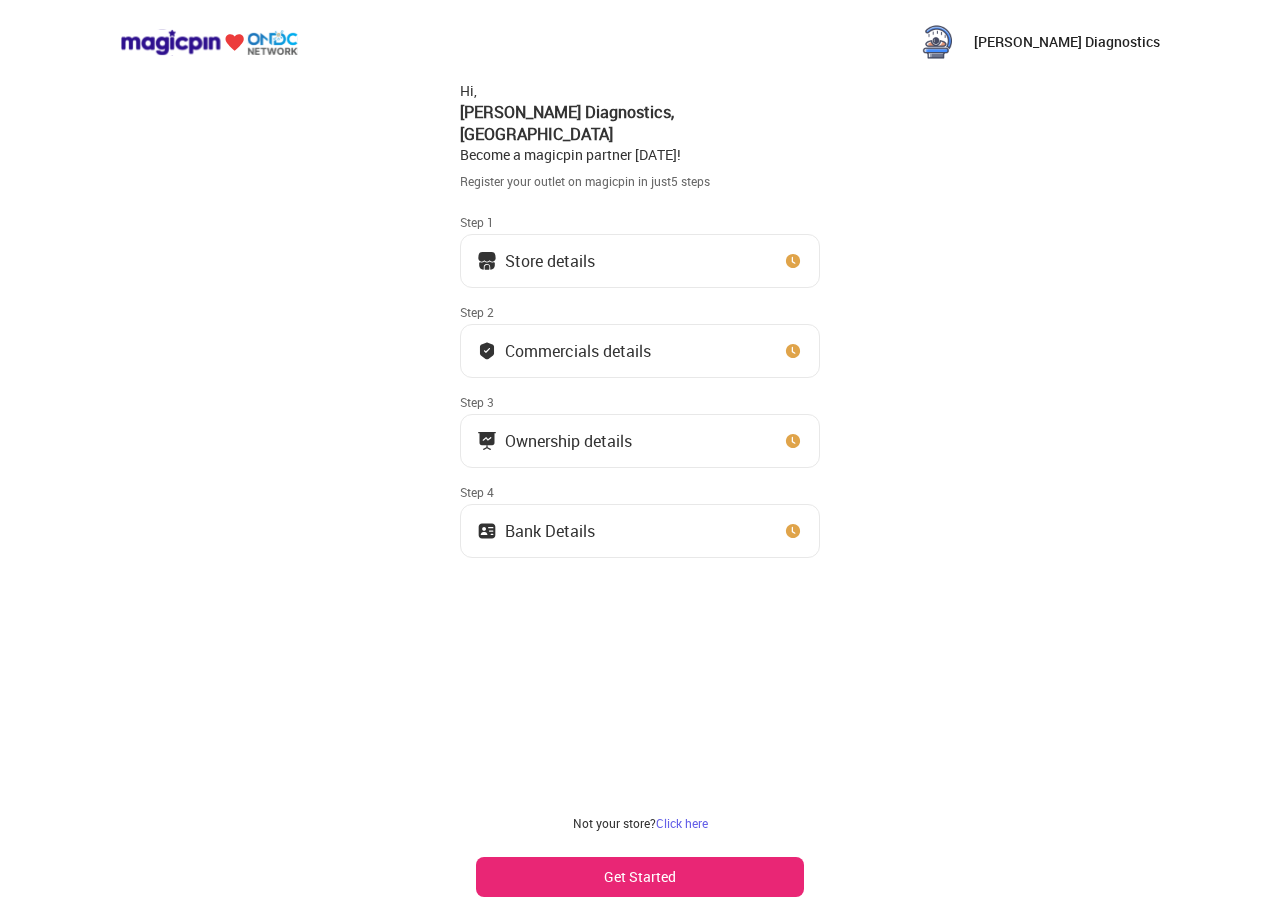 scroll, scrollTop: 0, scrollLeft: 0, axis: both 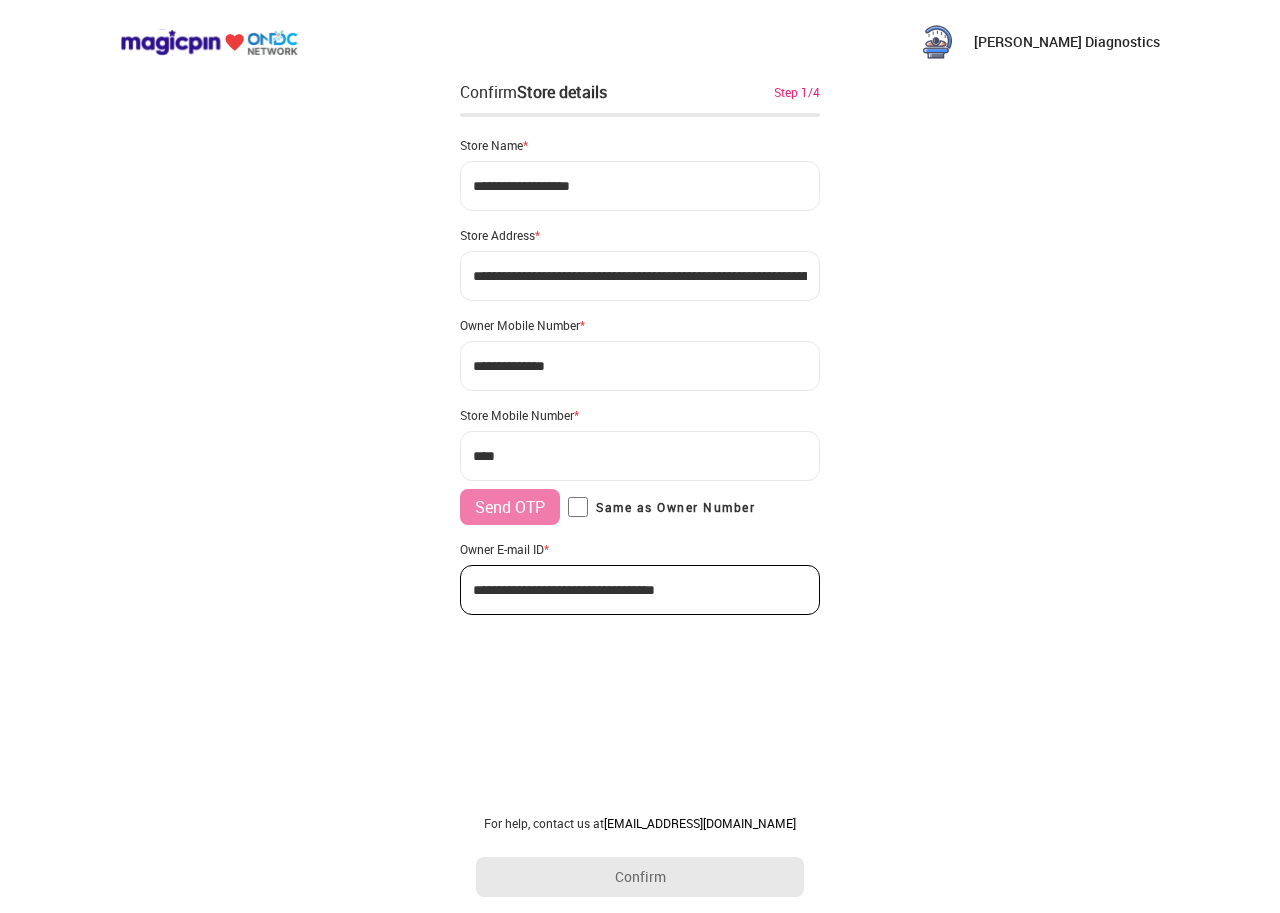 click on "***" at bounding box center (640, 456) 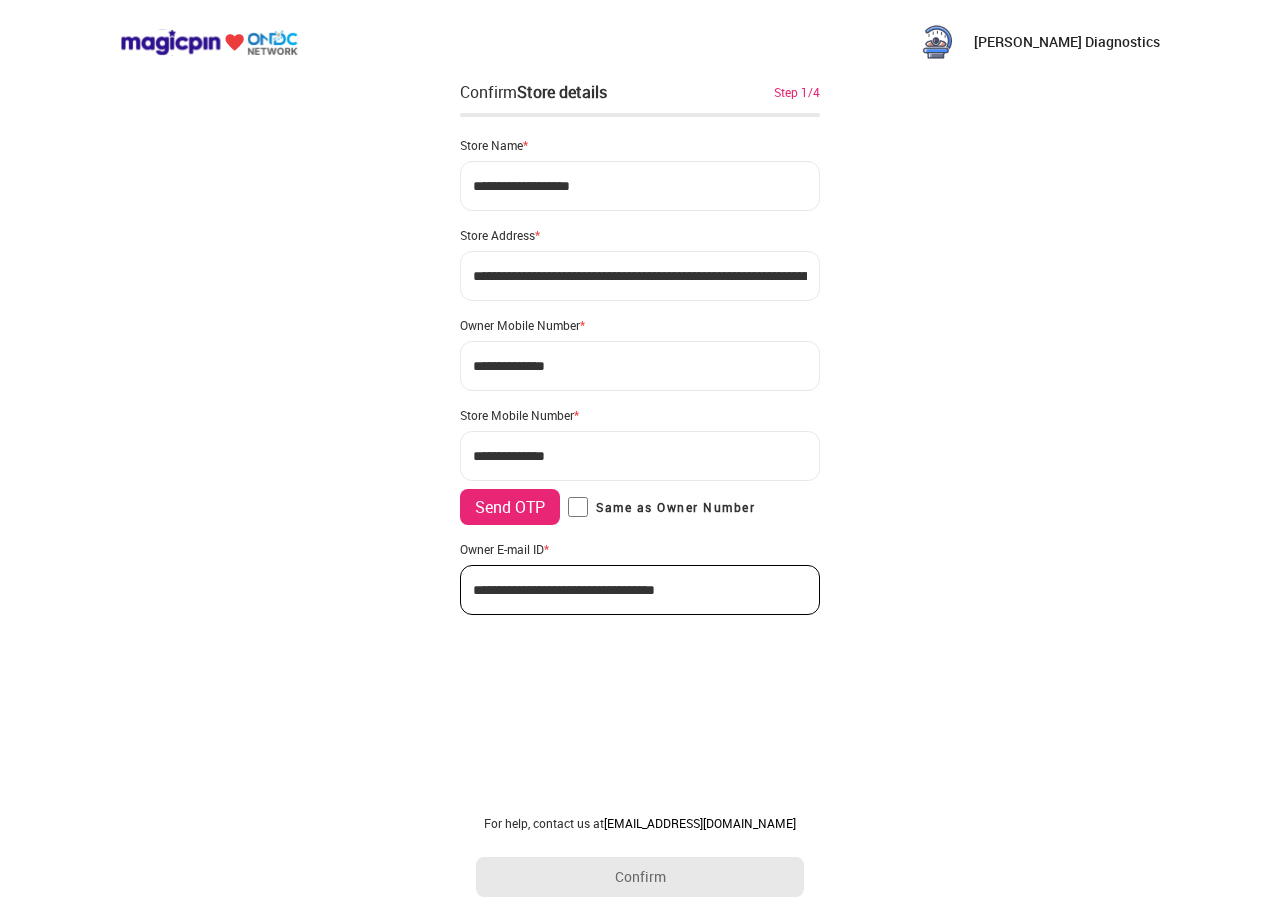 type on "**********" 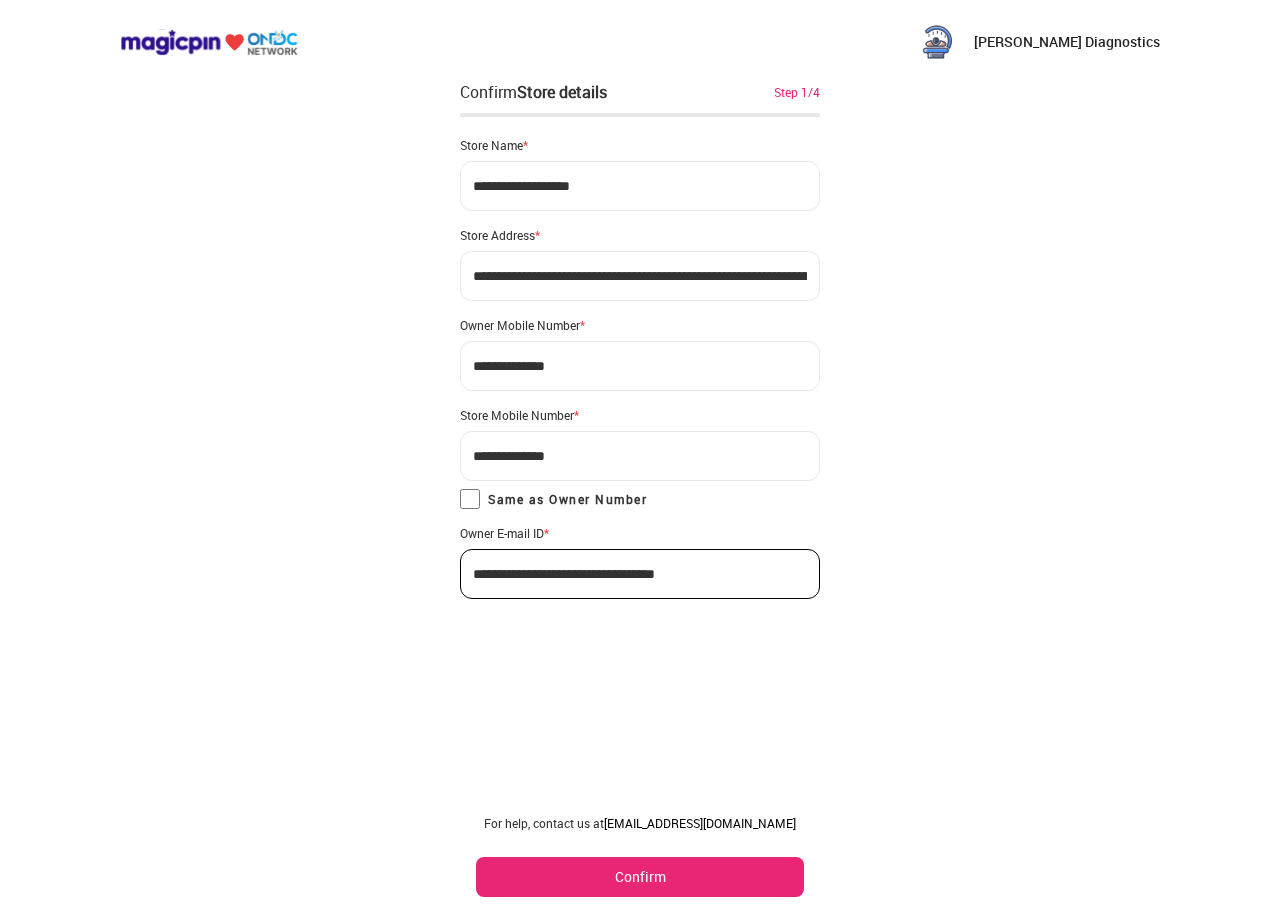 click on "**********" at bounding box center (640, 375) 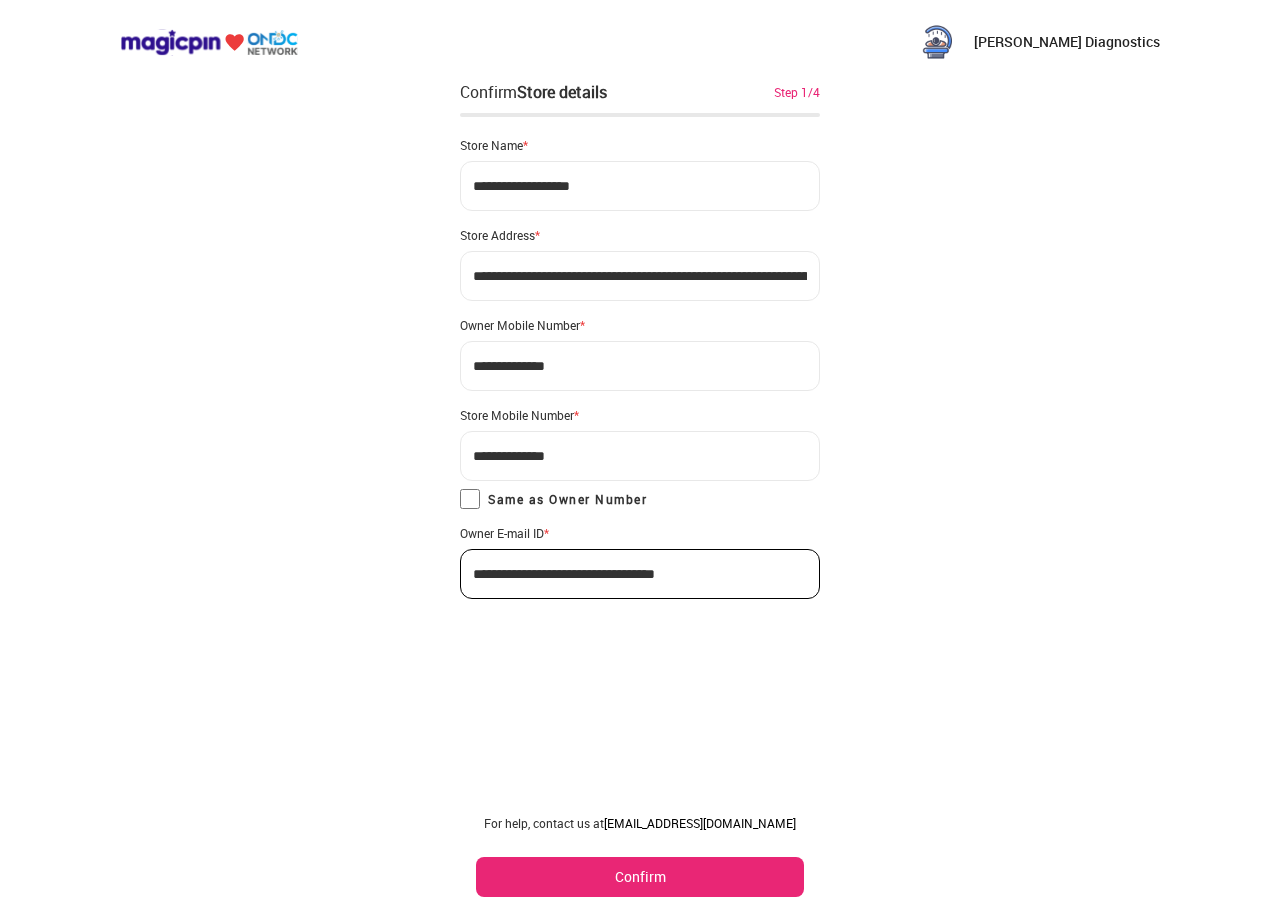 click on "Confirm" at bounding box center (640, 877) 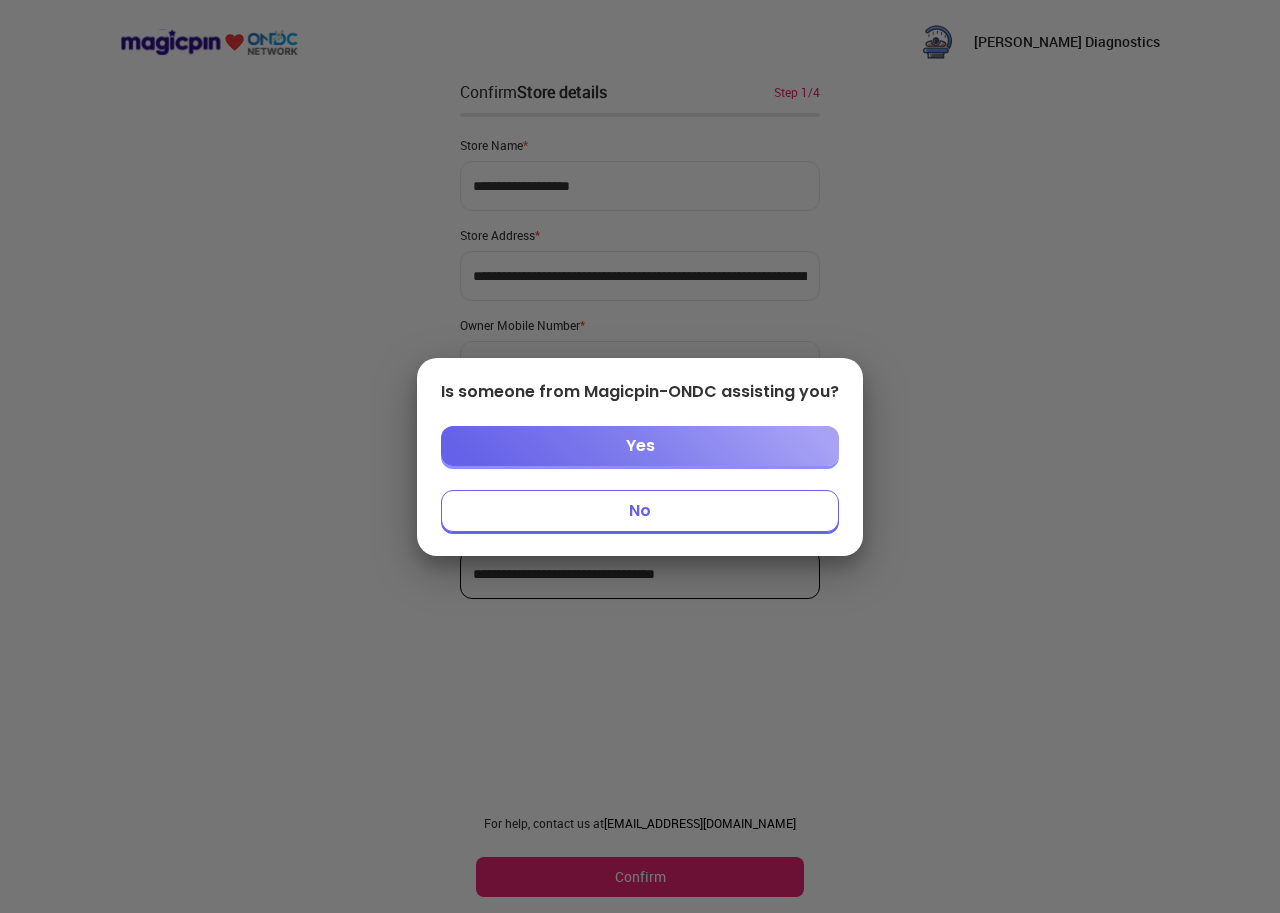 click on "No" at bounding box center (640, 511) 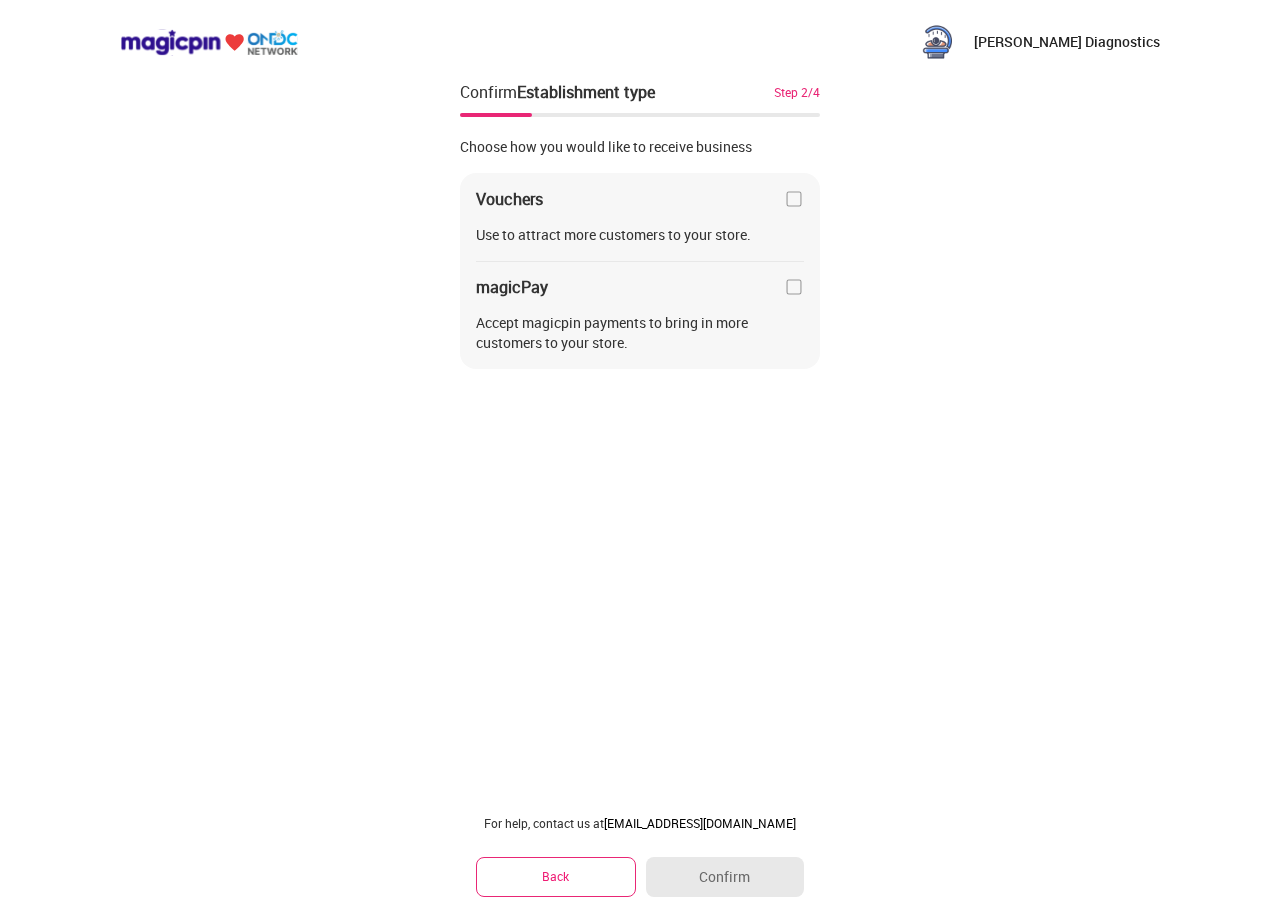 click at bounding box center (794, 199) 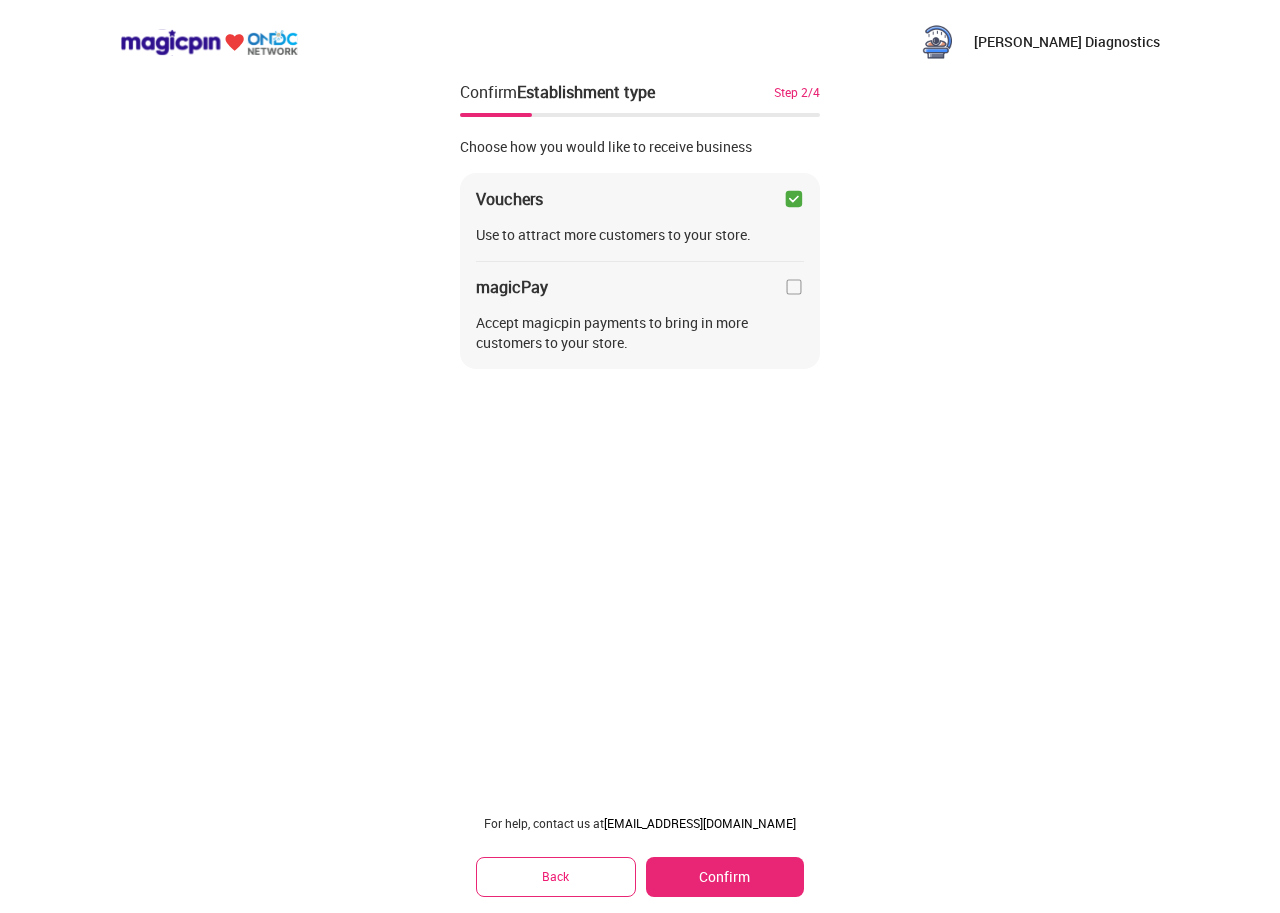 click on "Confirm" at bounding box center (725, 877) 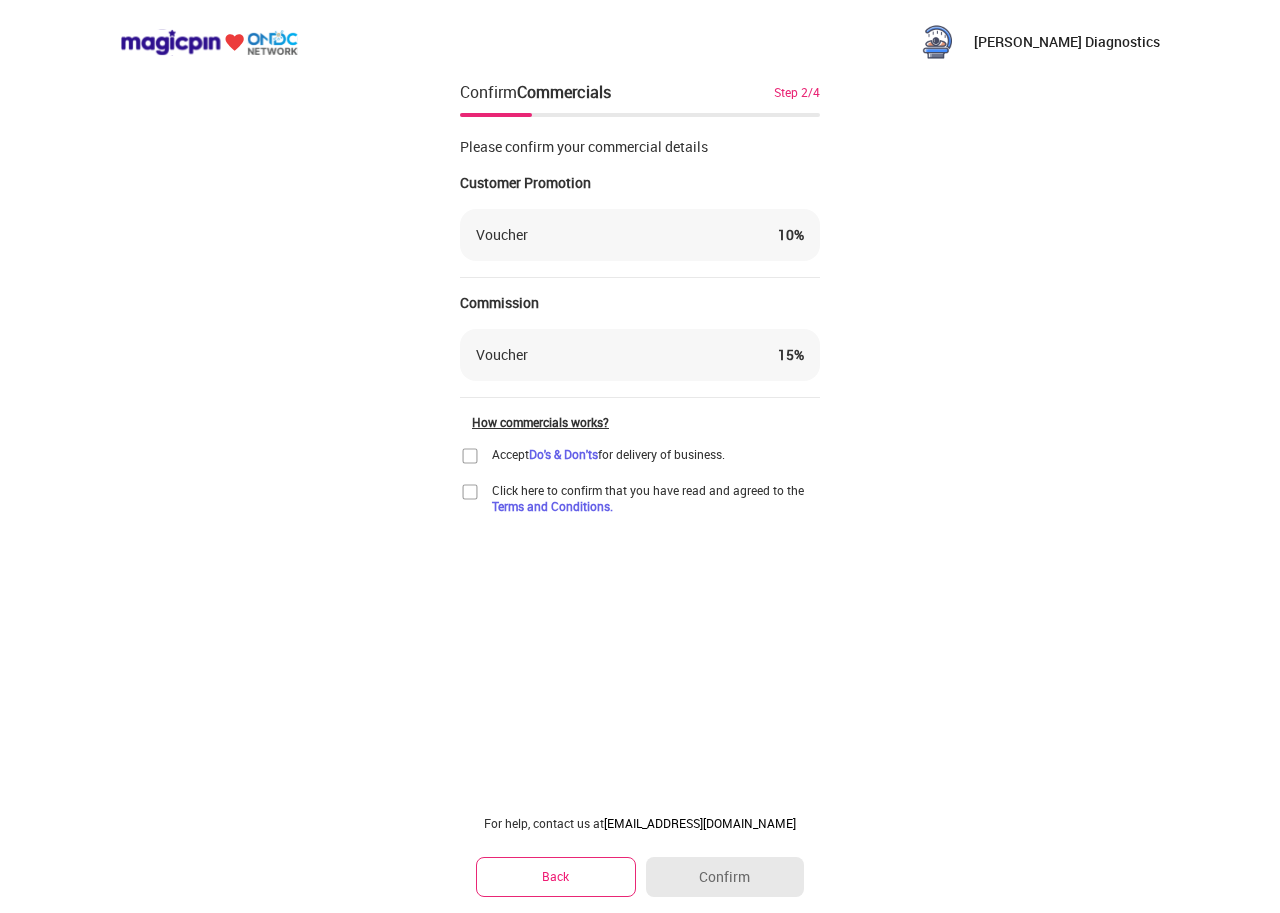 click at bounding box center [470, 492] 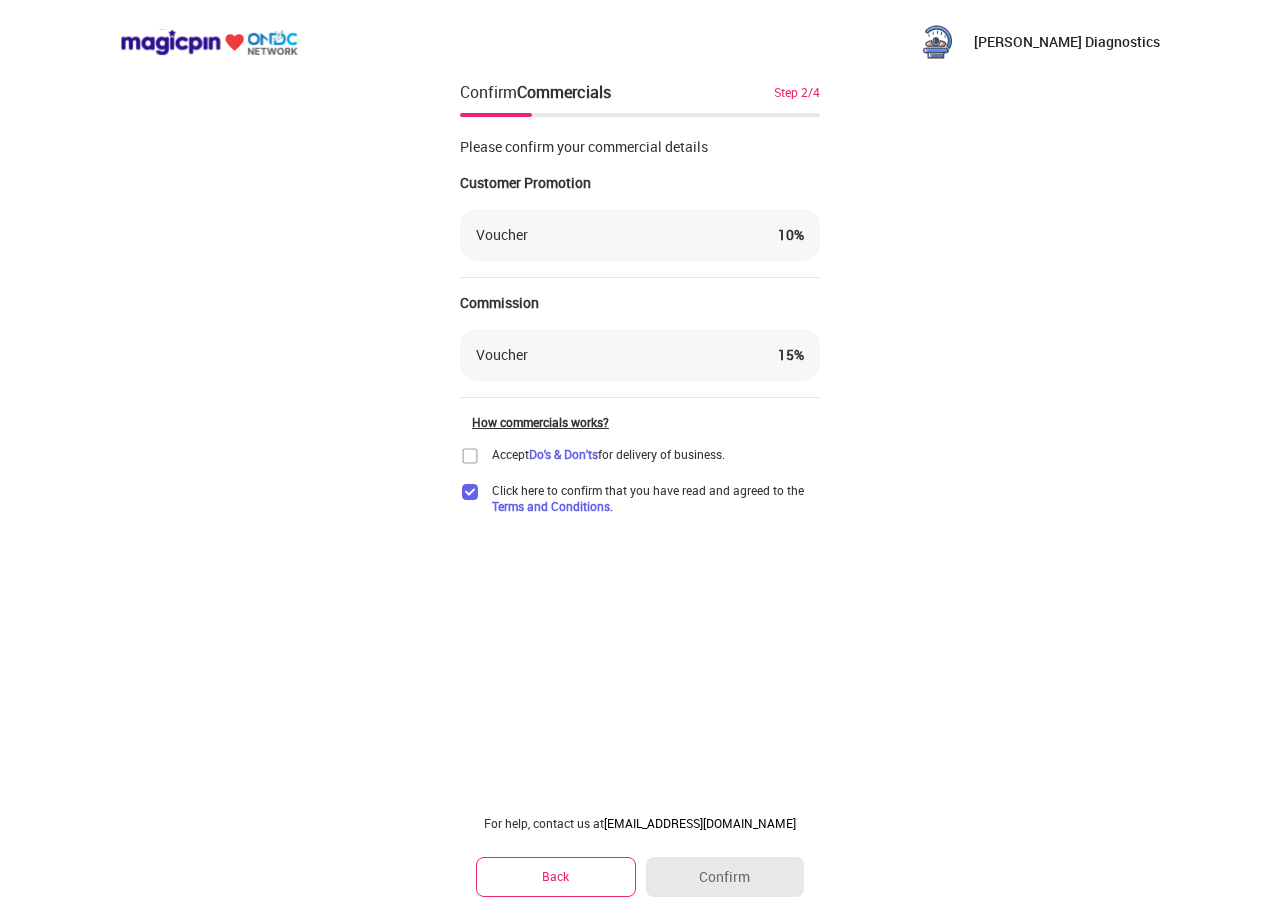 click at bounding box center (470, 456) 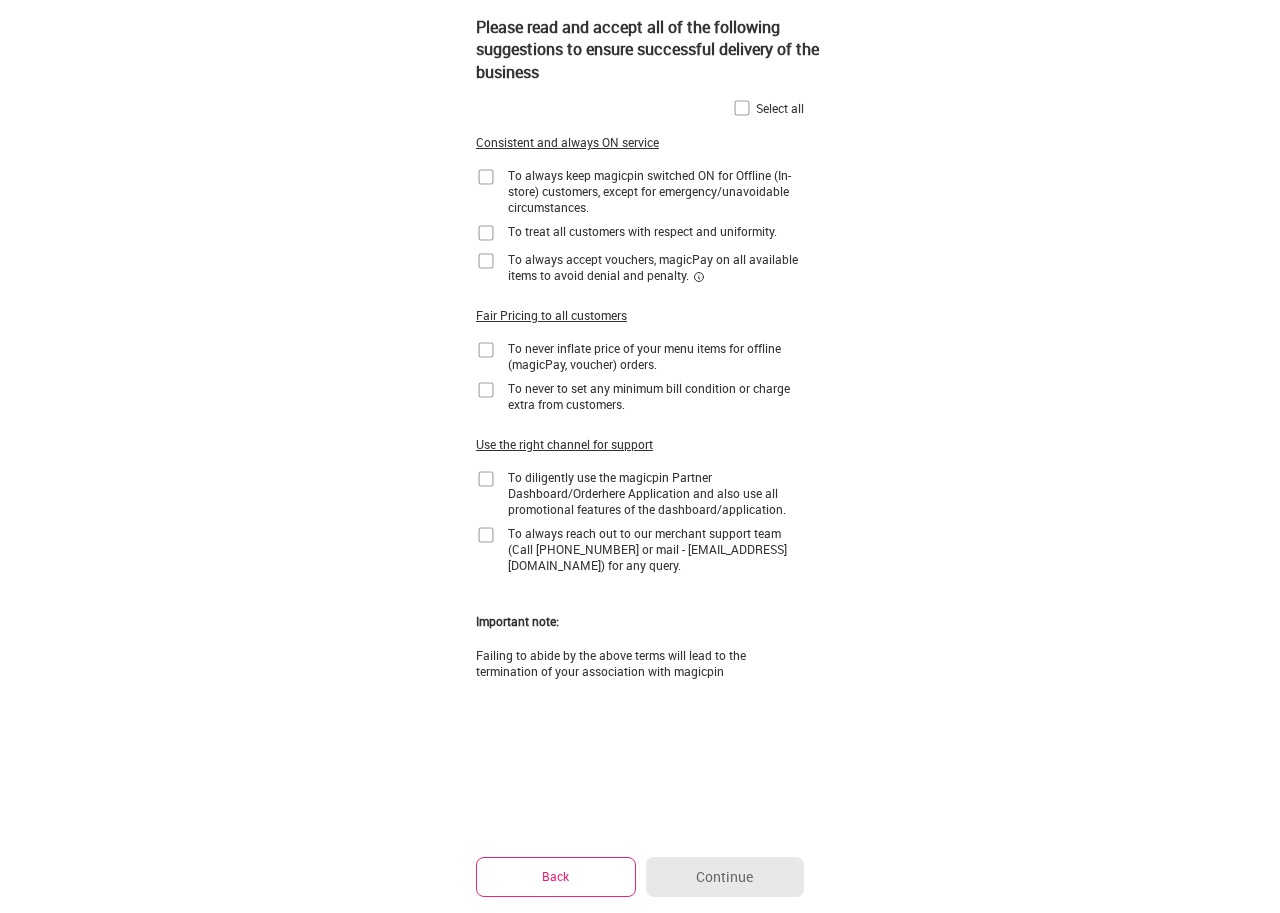 drag, startPoint x: 744, startPoint y: 105, endPoint x: 738, endPoint y: 116, distance: 12.529964 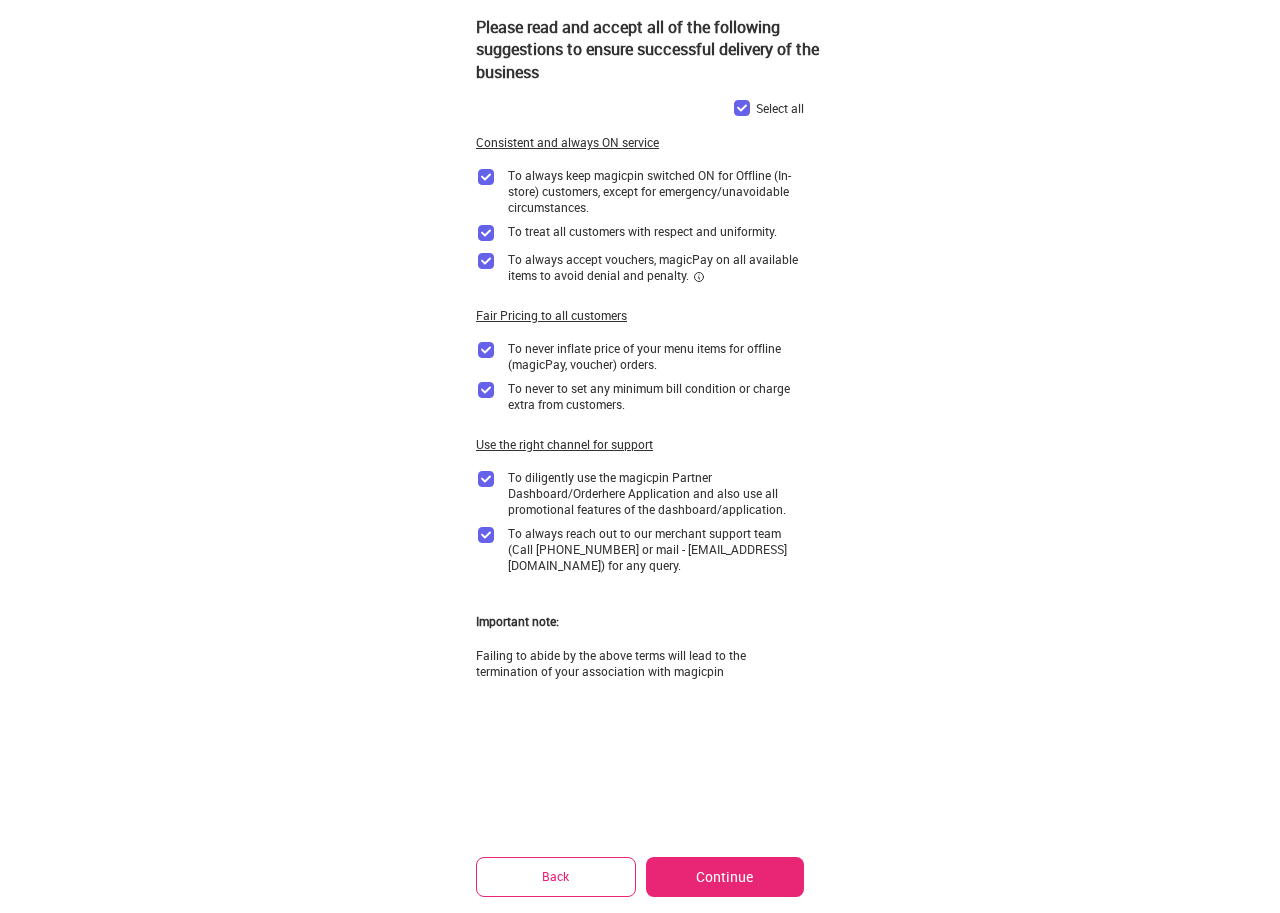 click on "Continue" at bounding box center [725, 877] 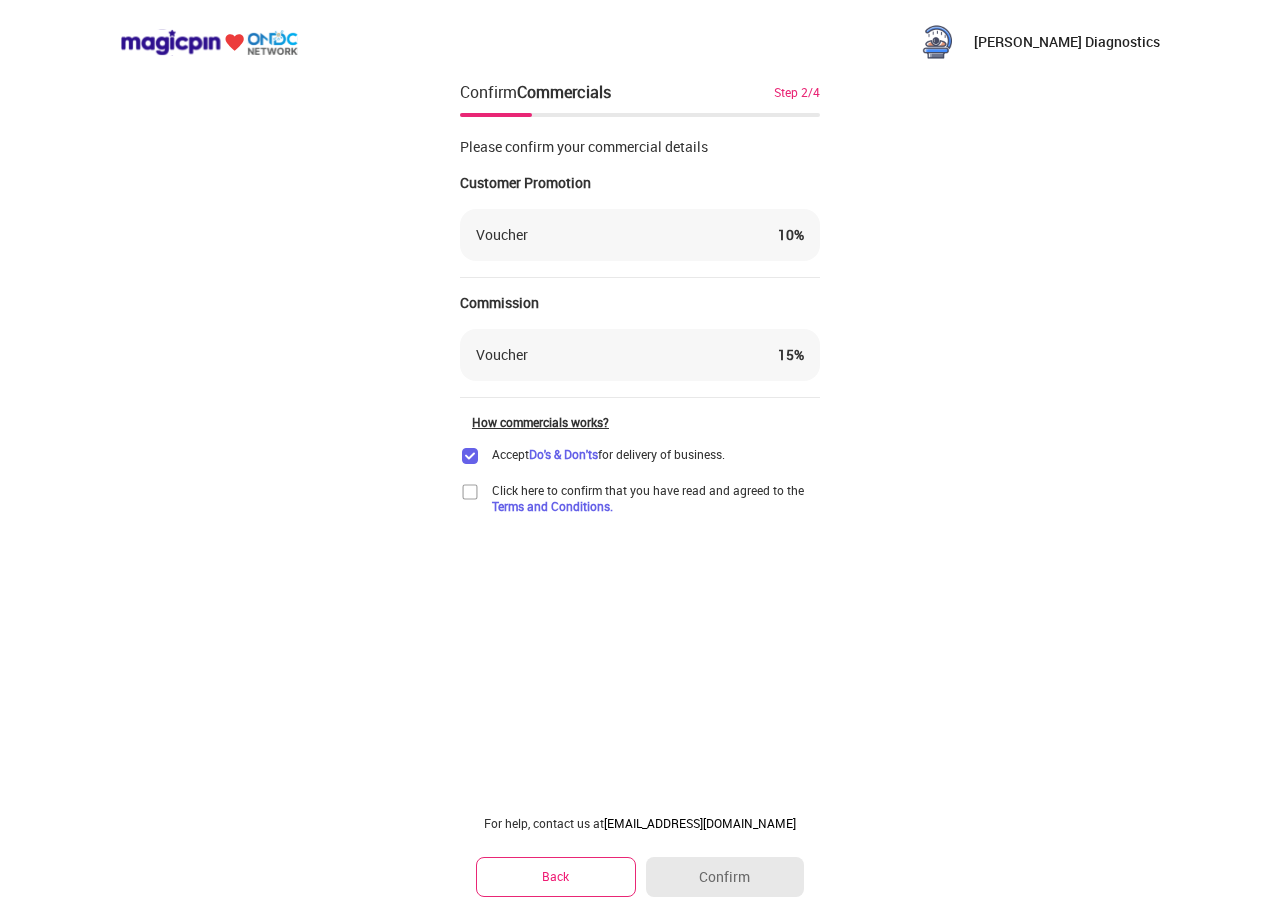 click on "Voucher 10 %" at bounding box center [640, 235] 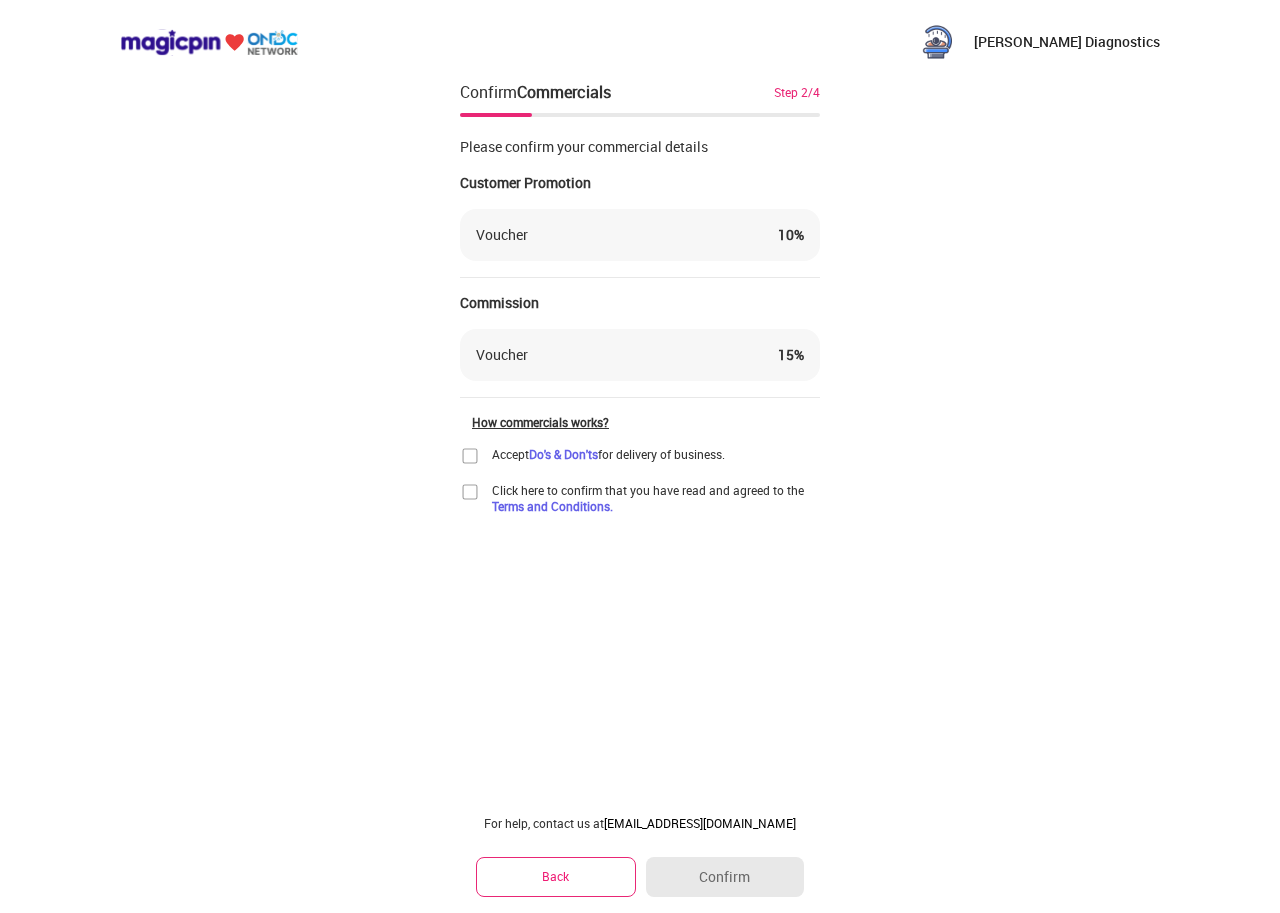 click at bounding box center (470, 456) 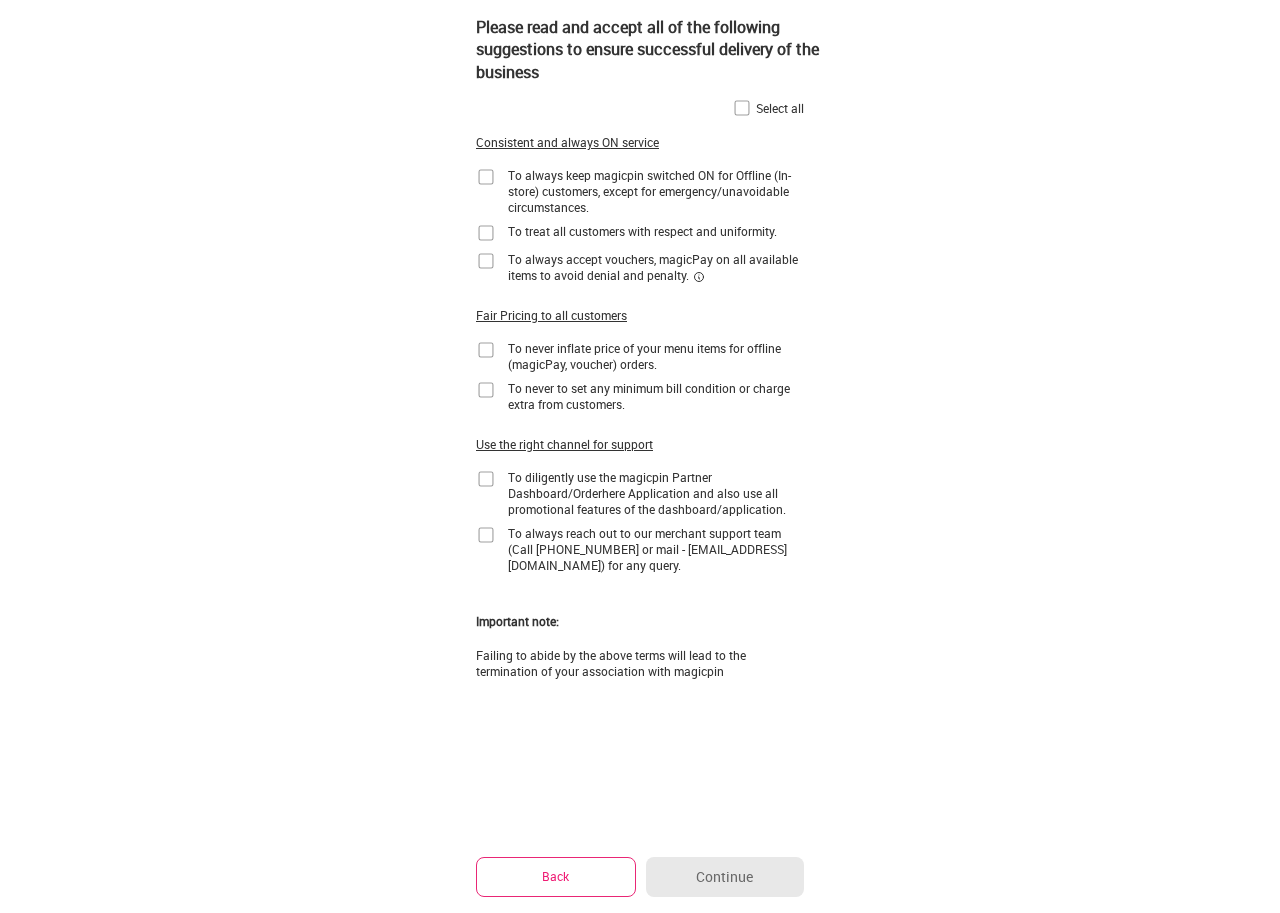 click at bounding box center (742, 108) 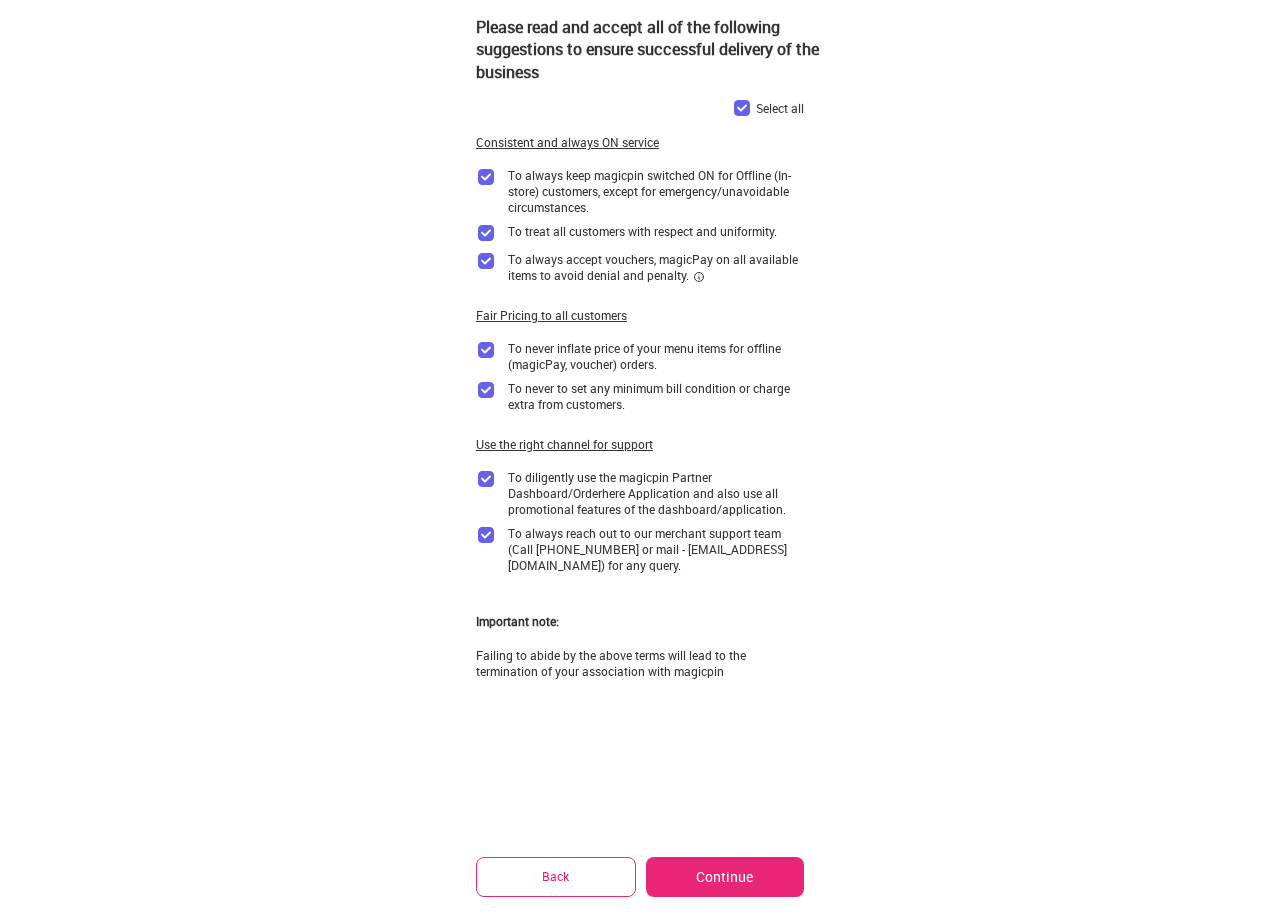click on "Continue" at bounding box center (725, 877) 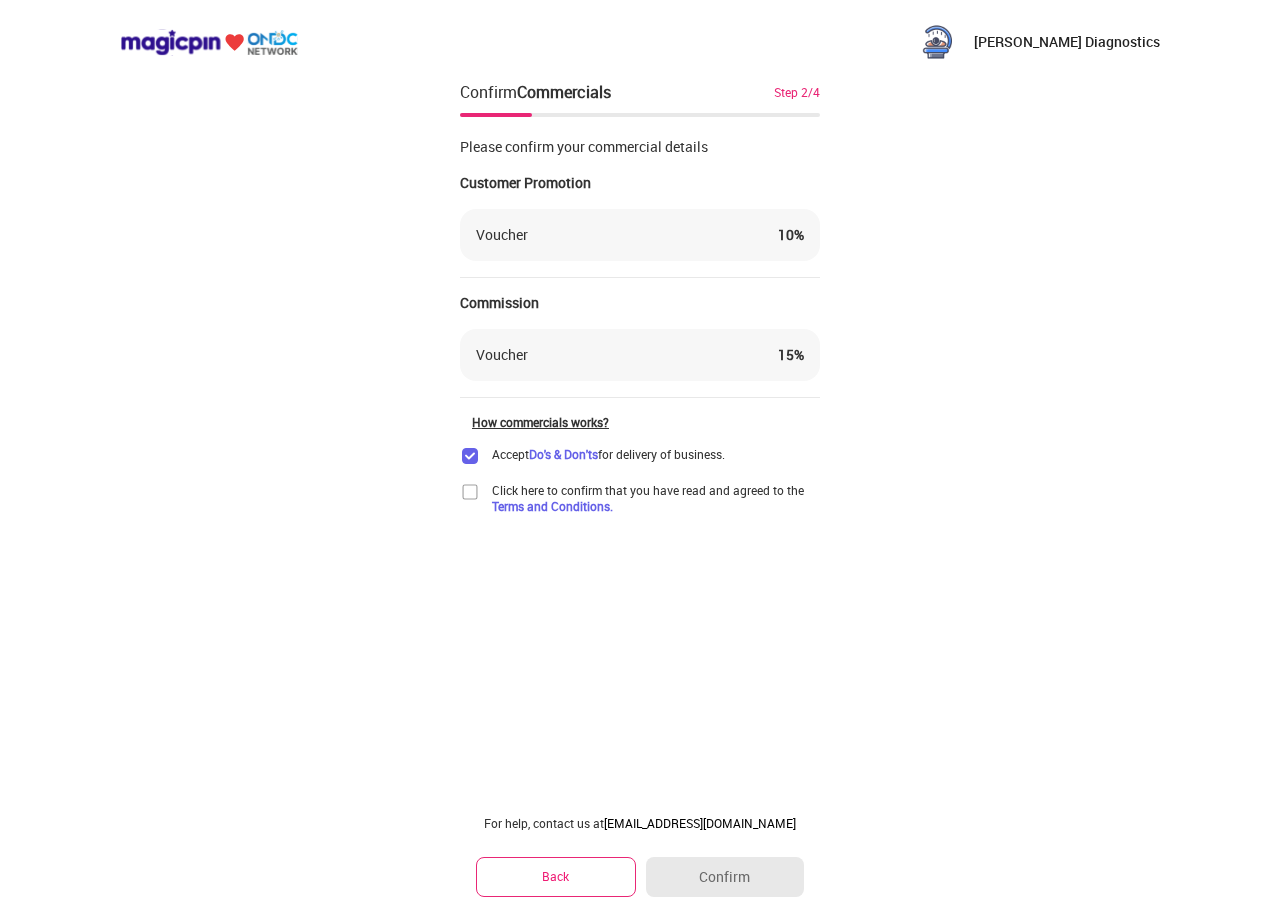click at bounding box center [470, 492] 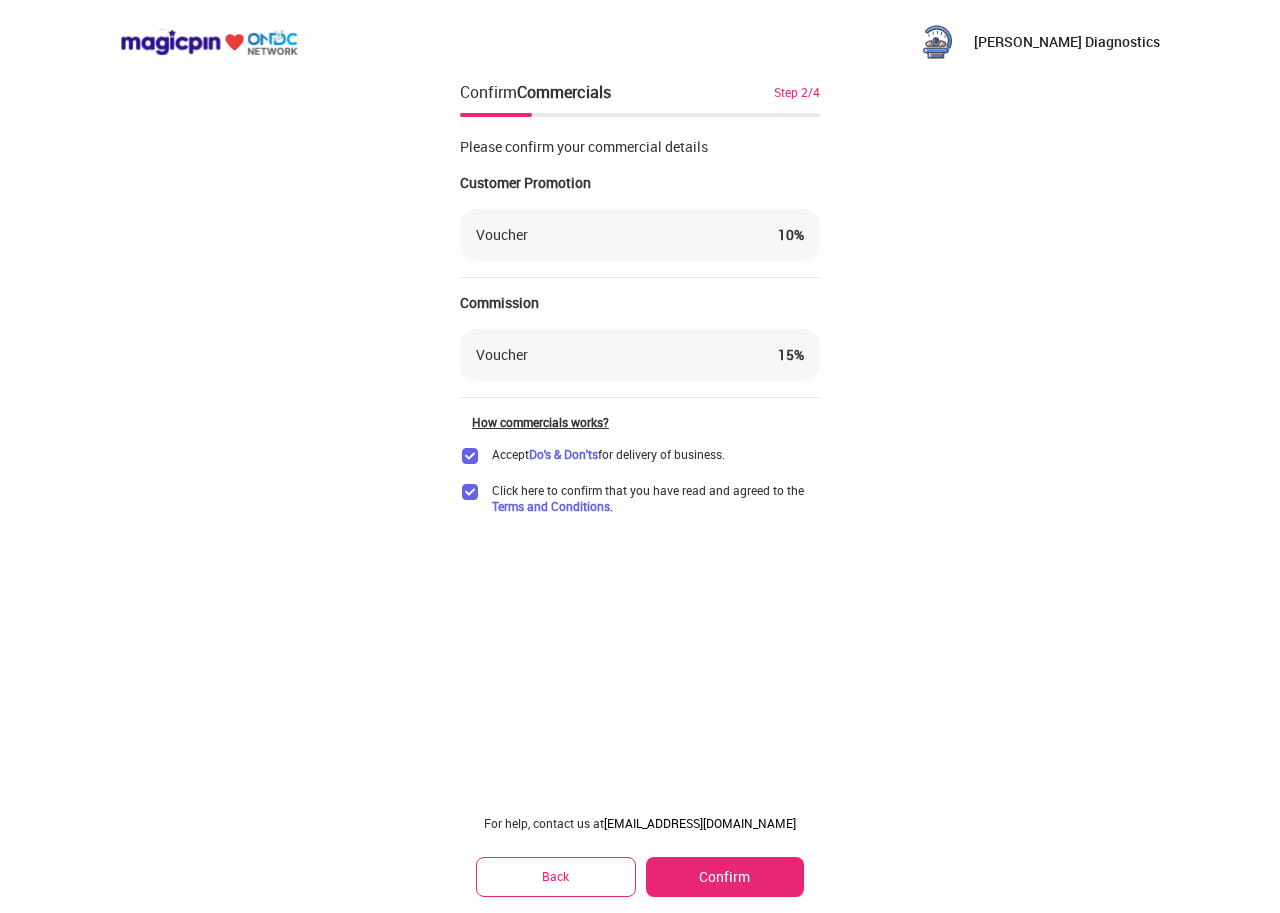 click on "Confirm" at bounding box center (725, 877) 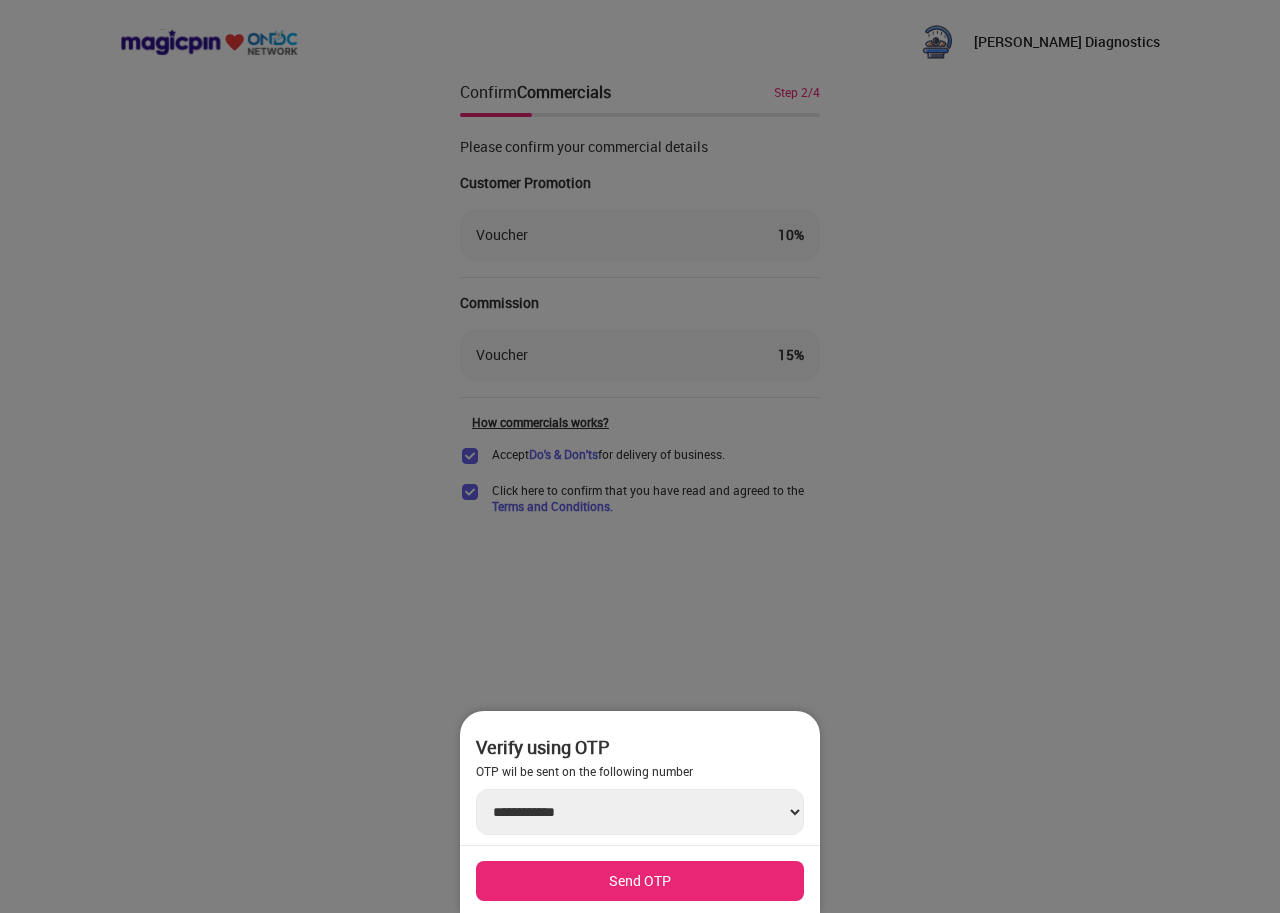 click on "Send OTP" at bounding box center [640, 881] 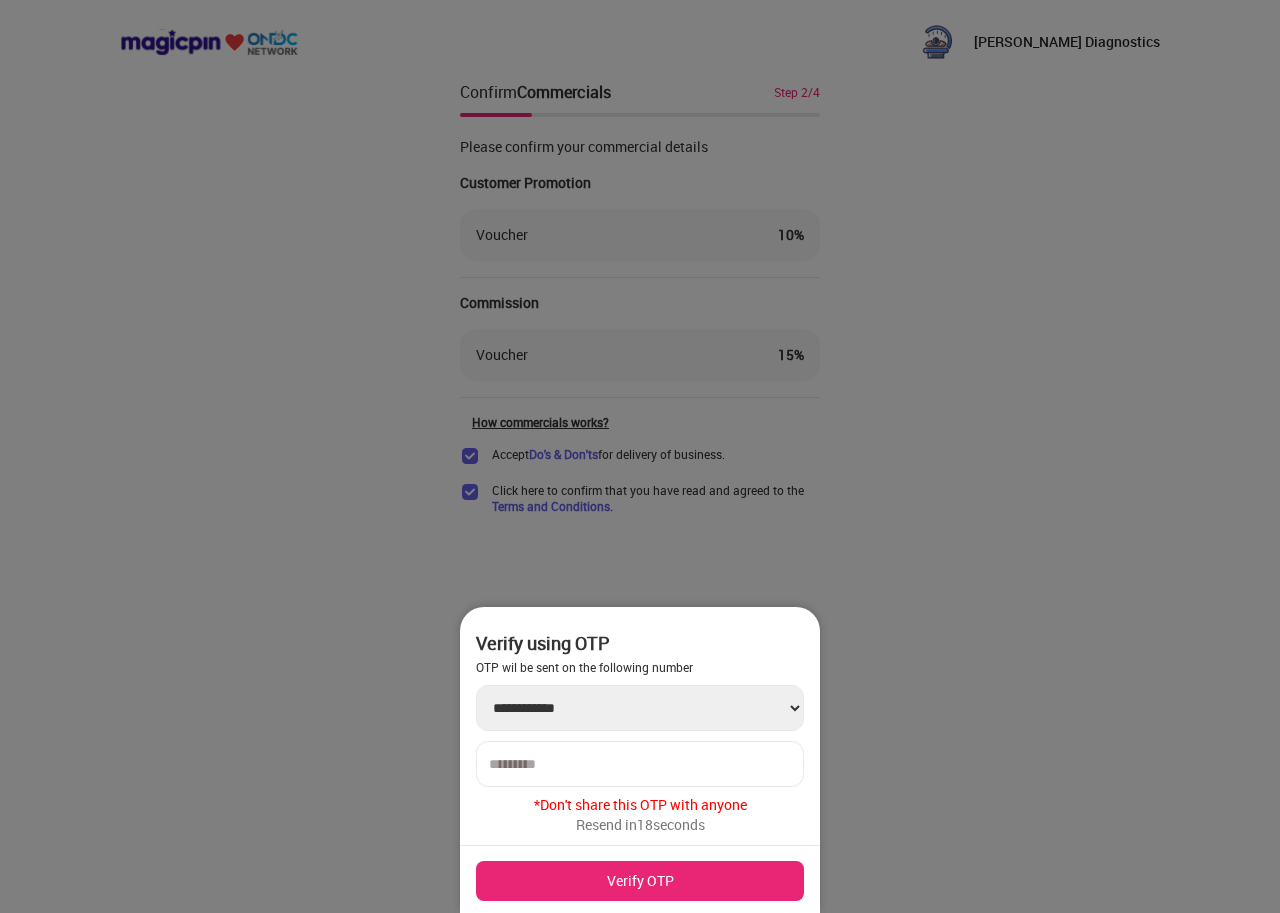 type 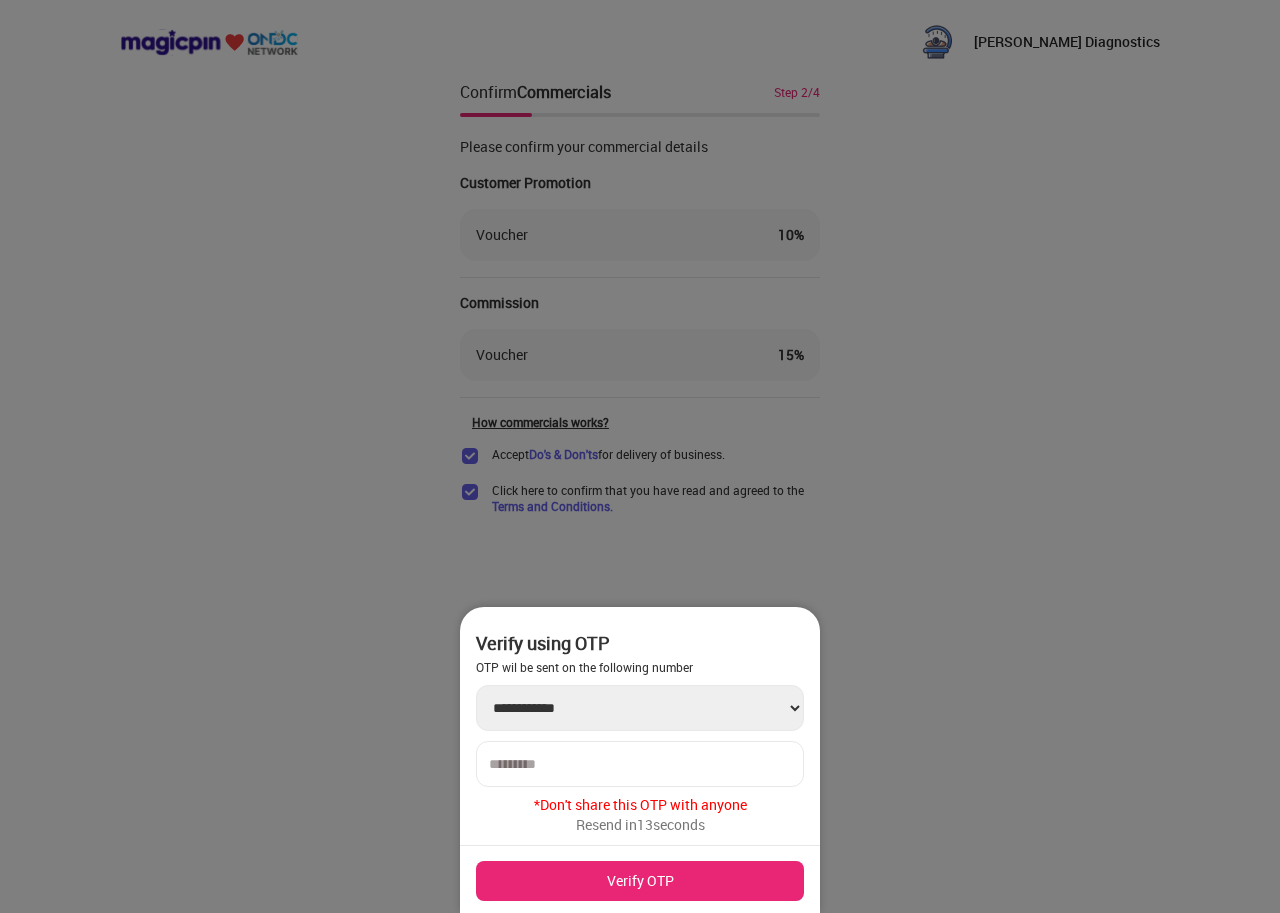 click at bounding box center (640, 764) 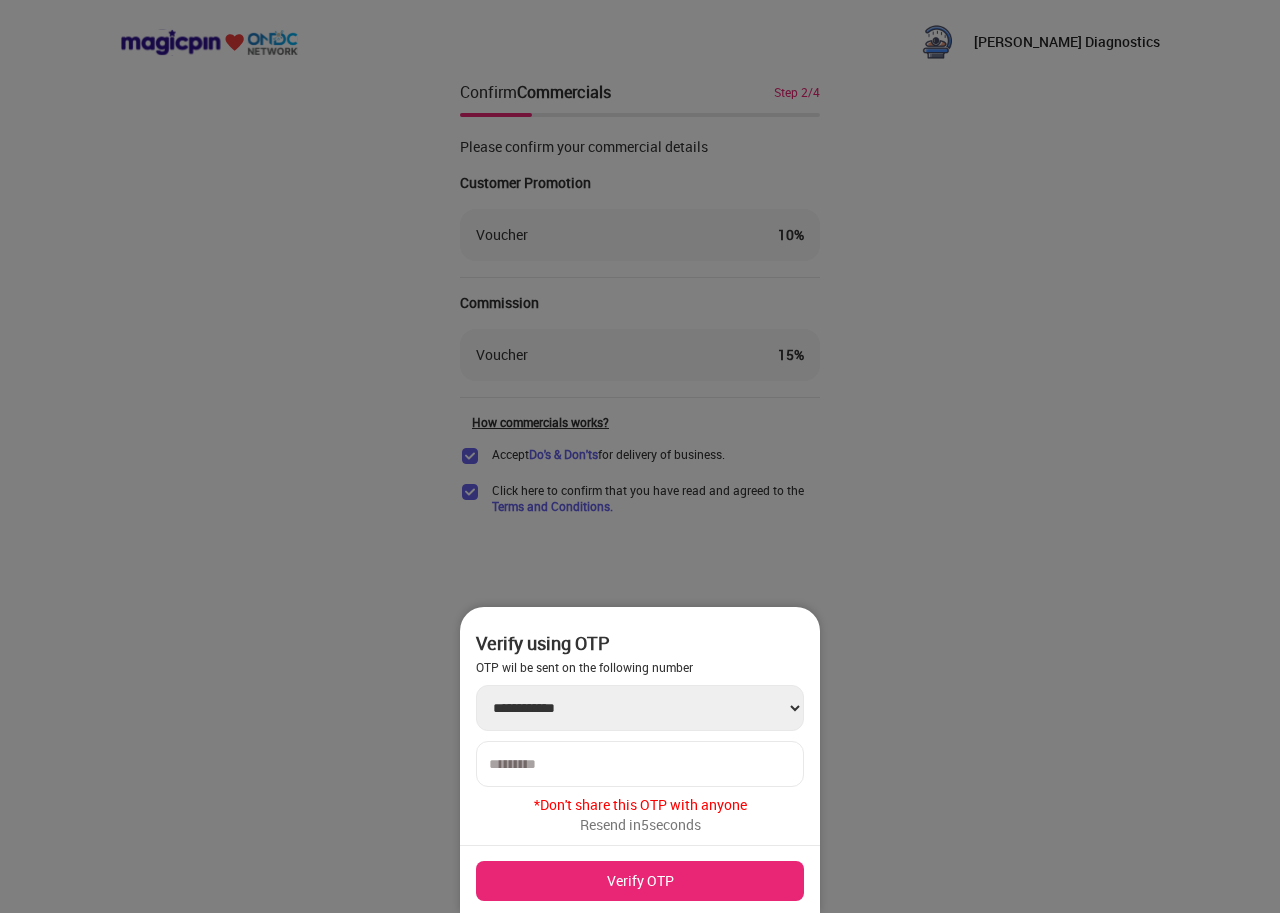 type on "******" 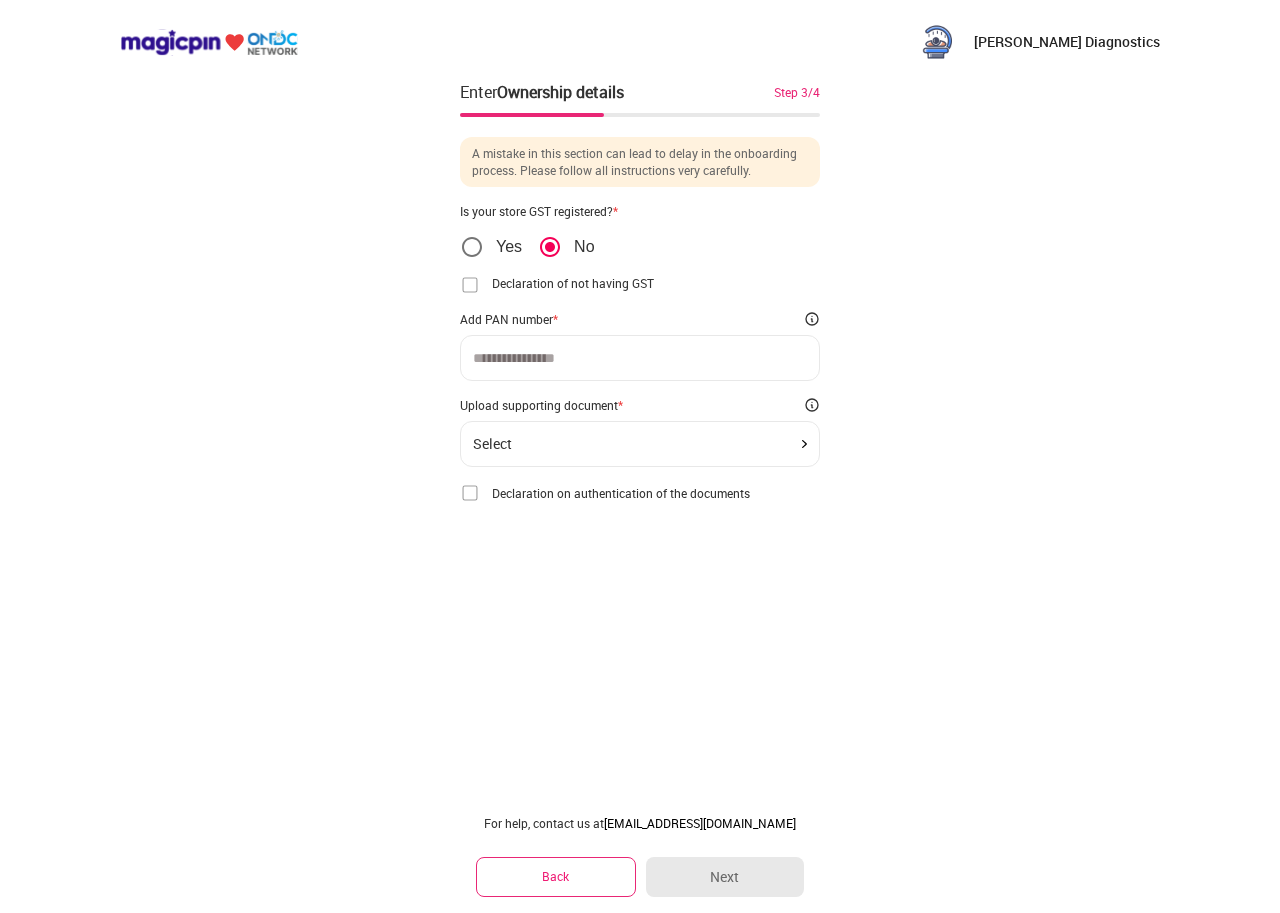 click at bounding box center [470, 285] 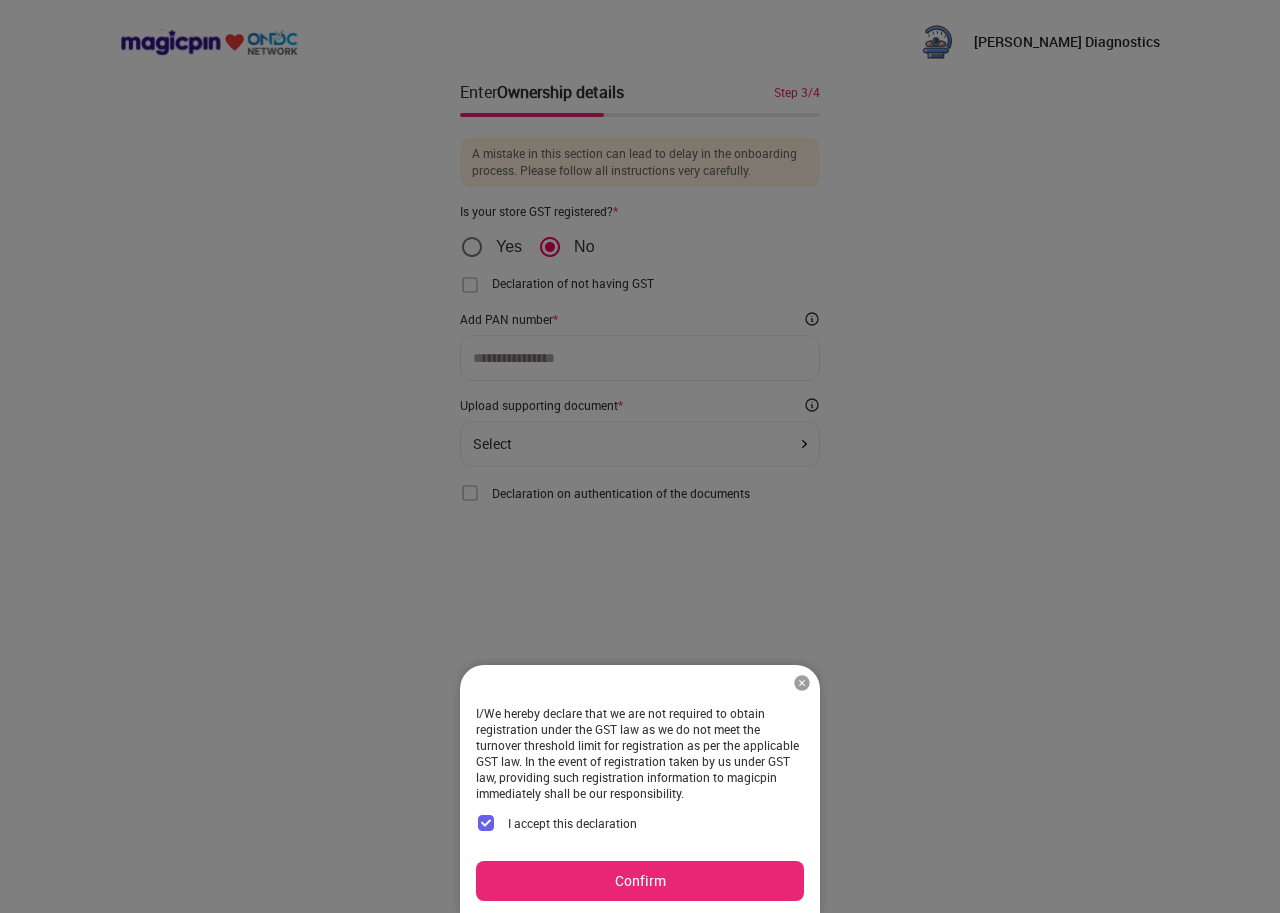 click on "Confirm" at bounding box center (640, 881) 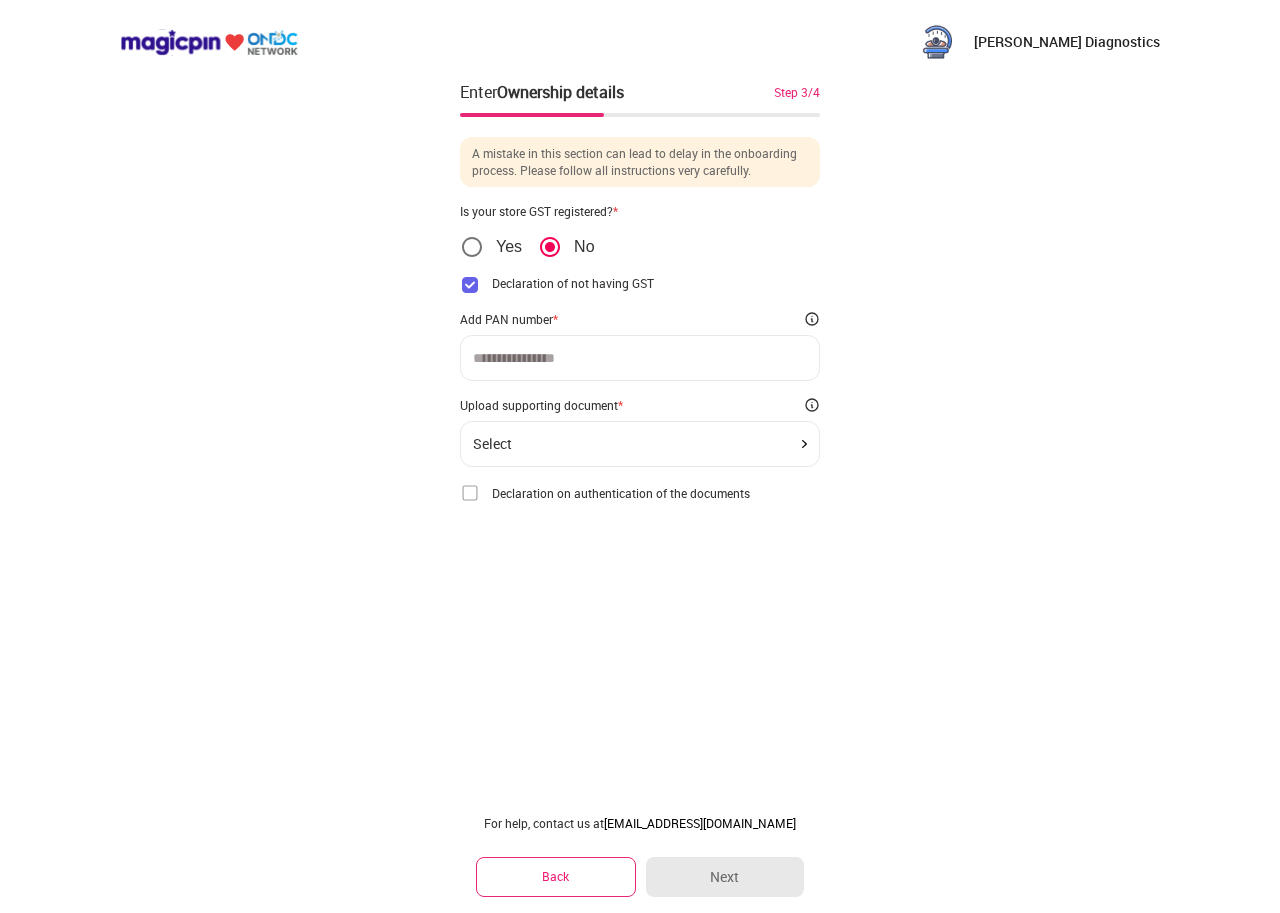 click on "Select" at bounding box center [640, 444] 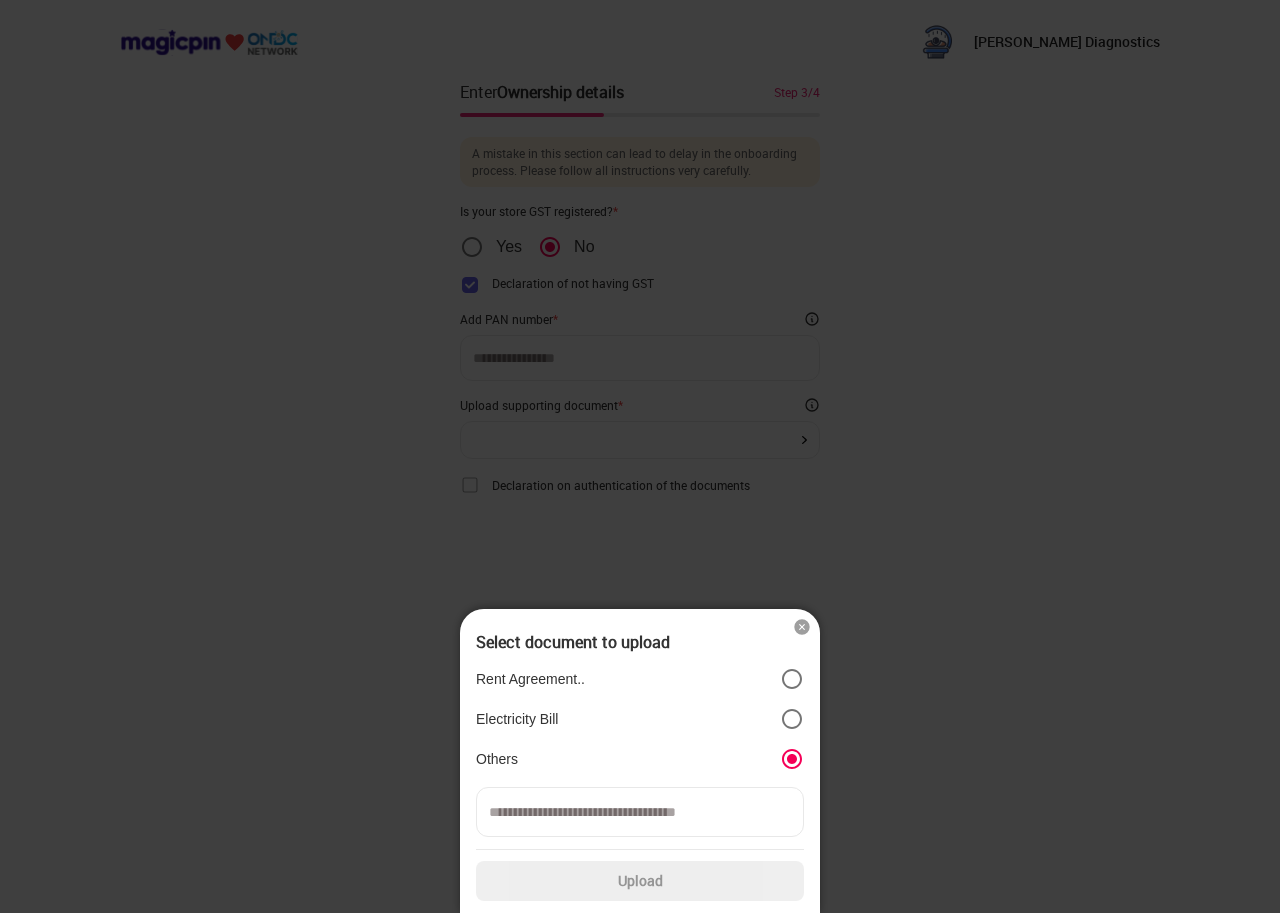 click at bounding box center (640, 812) 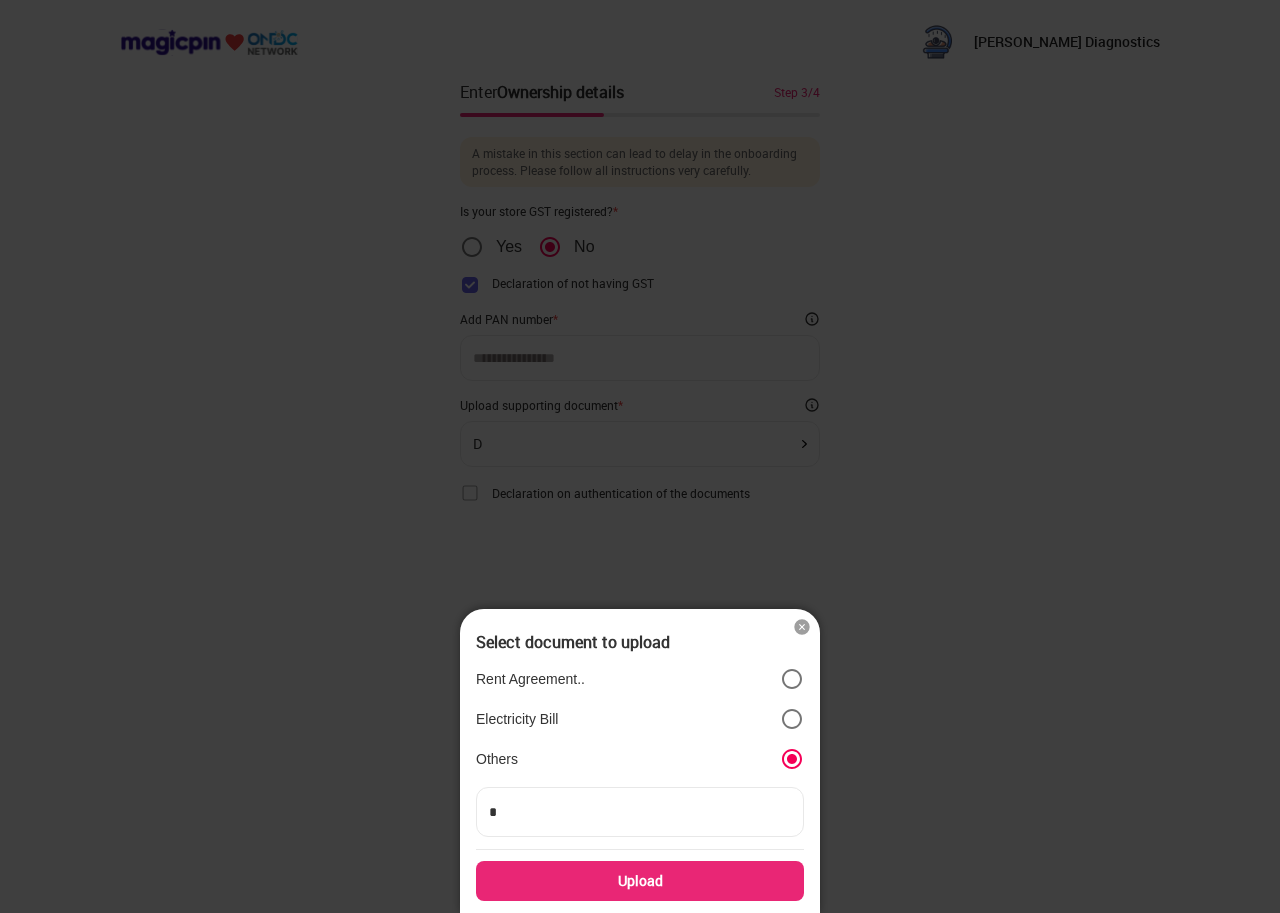 type on "**" 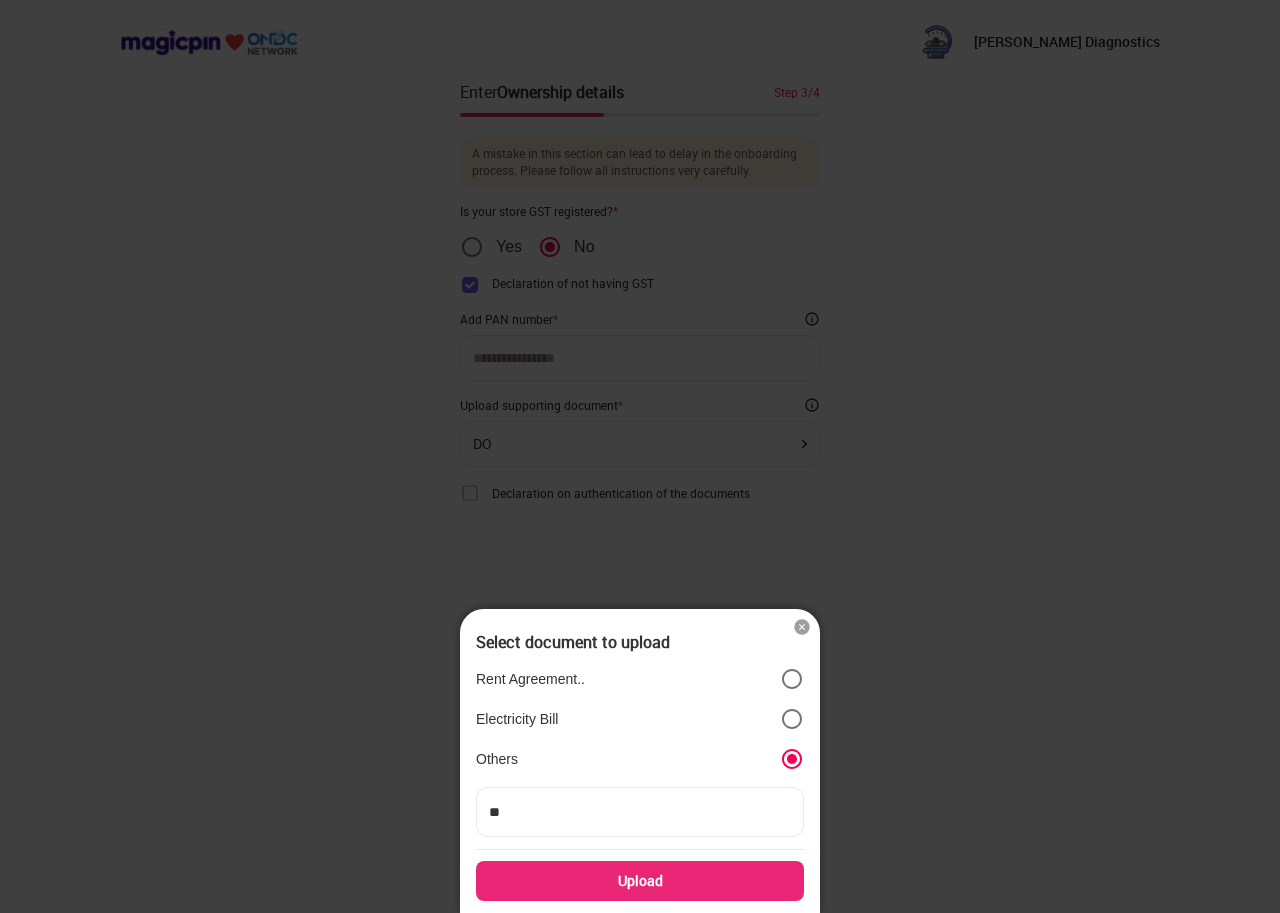 type on "***" 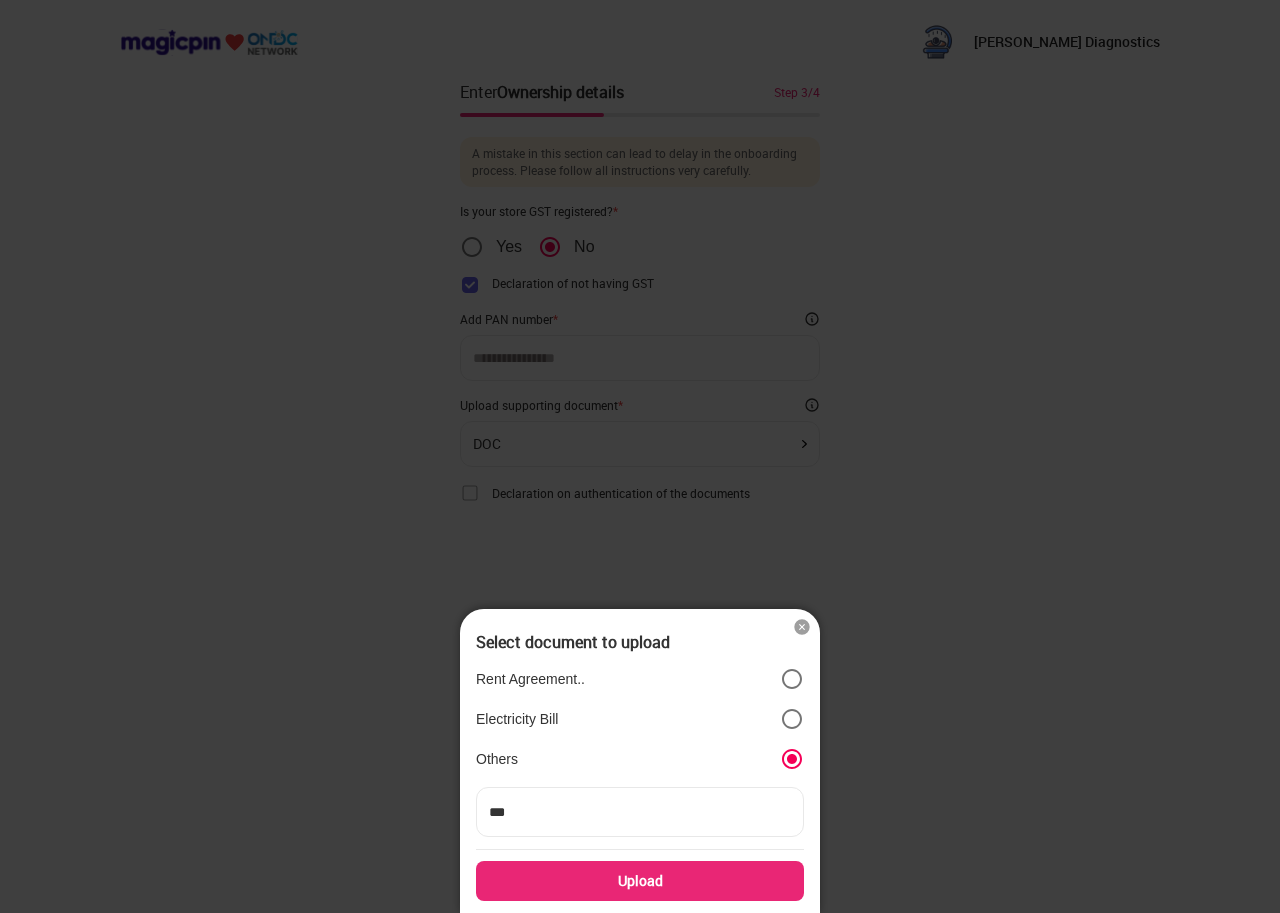 type on "***" 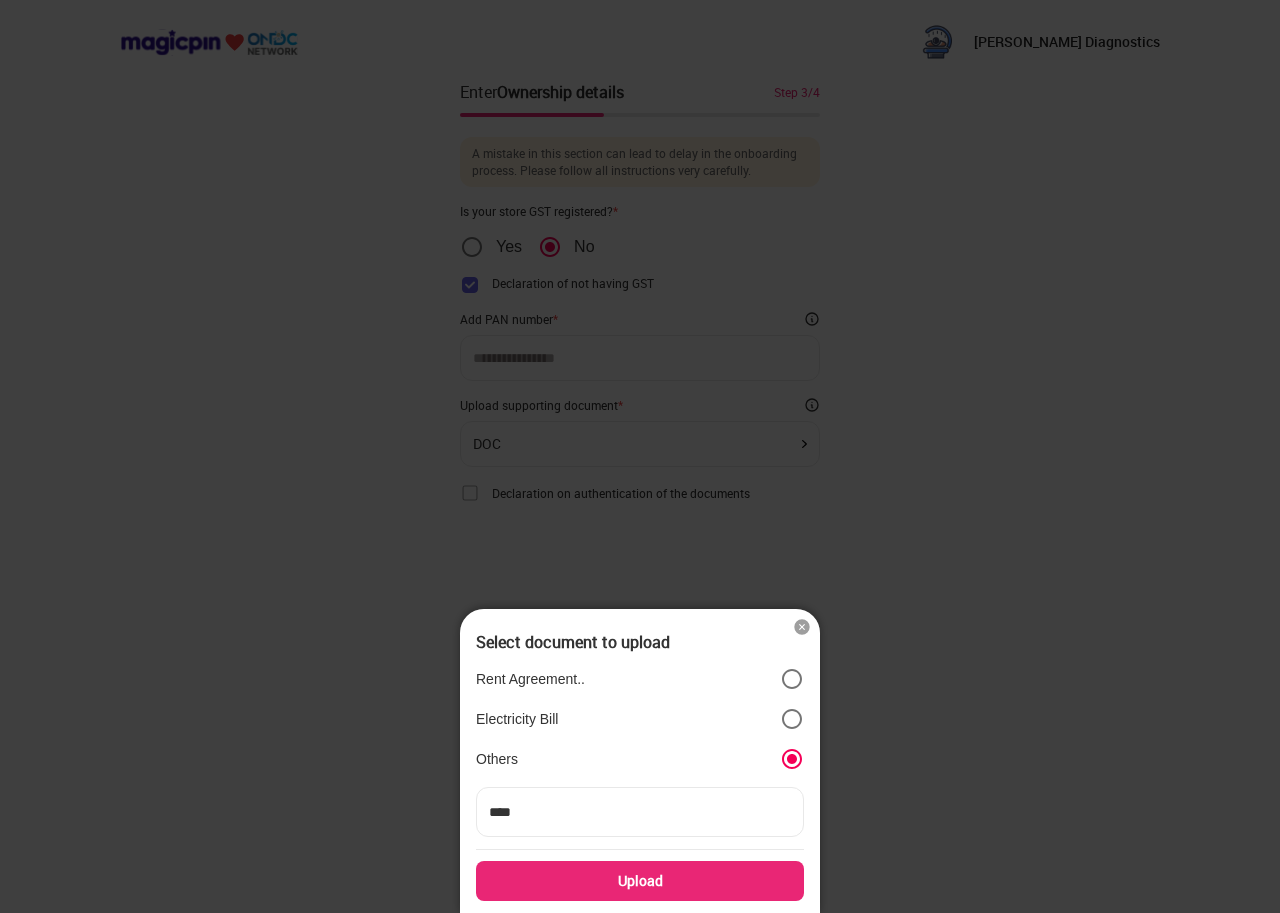type on "***" 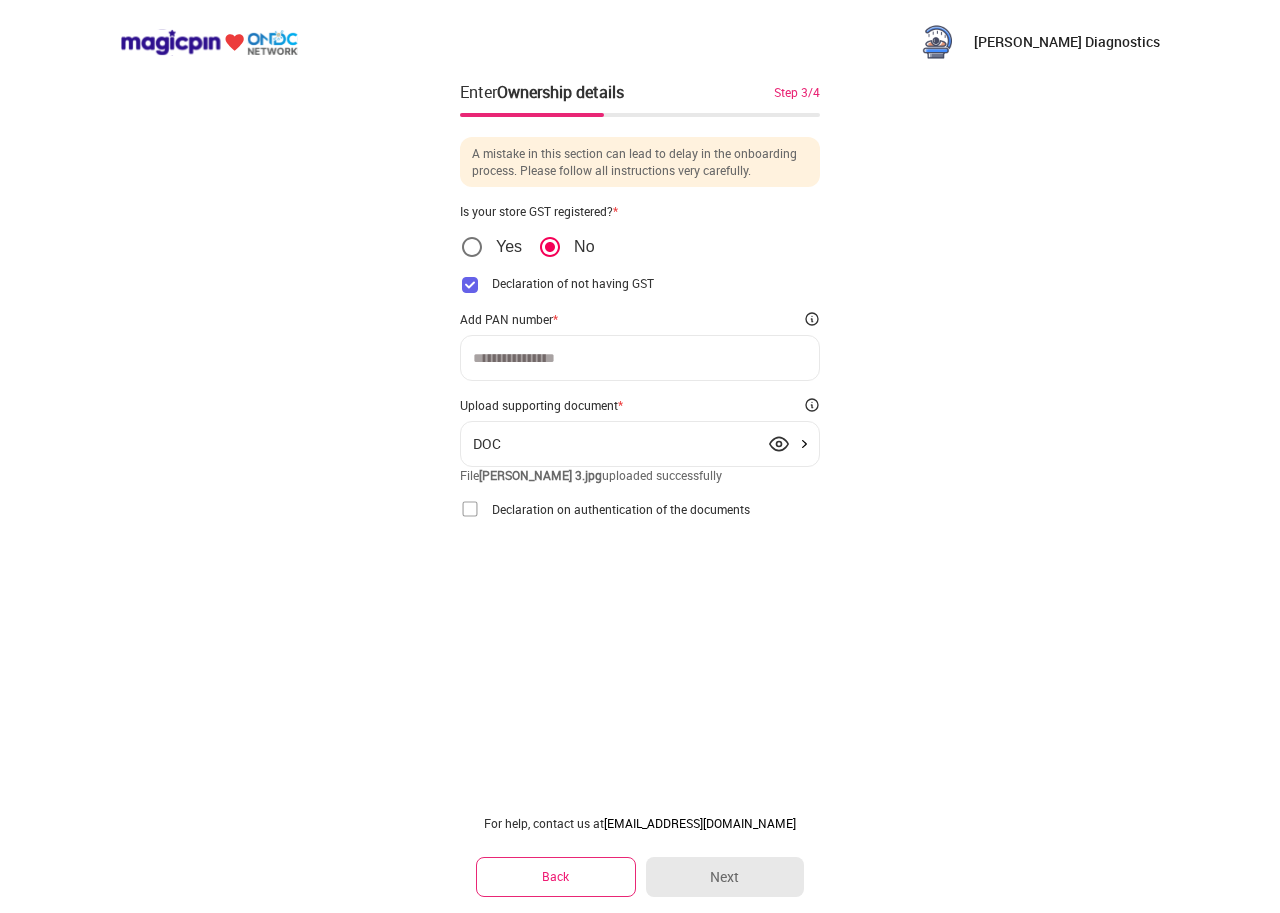click at bounding box center (470, 509) 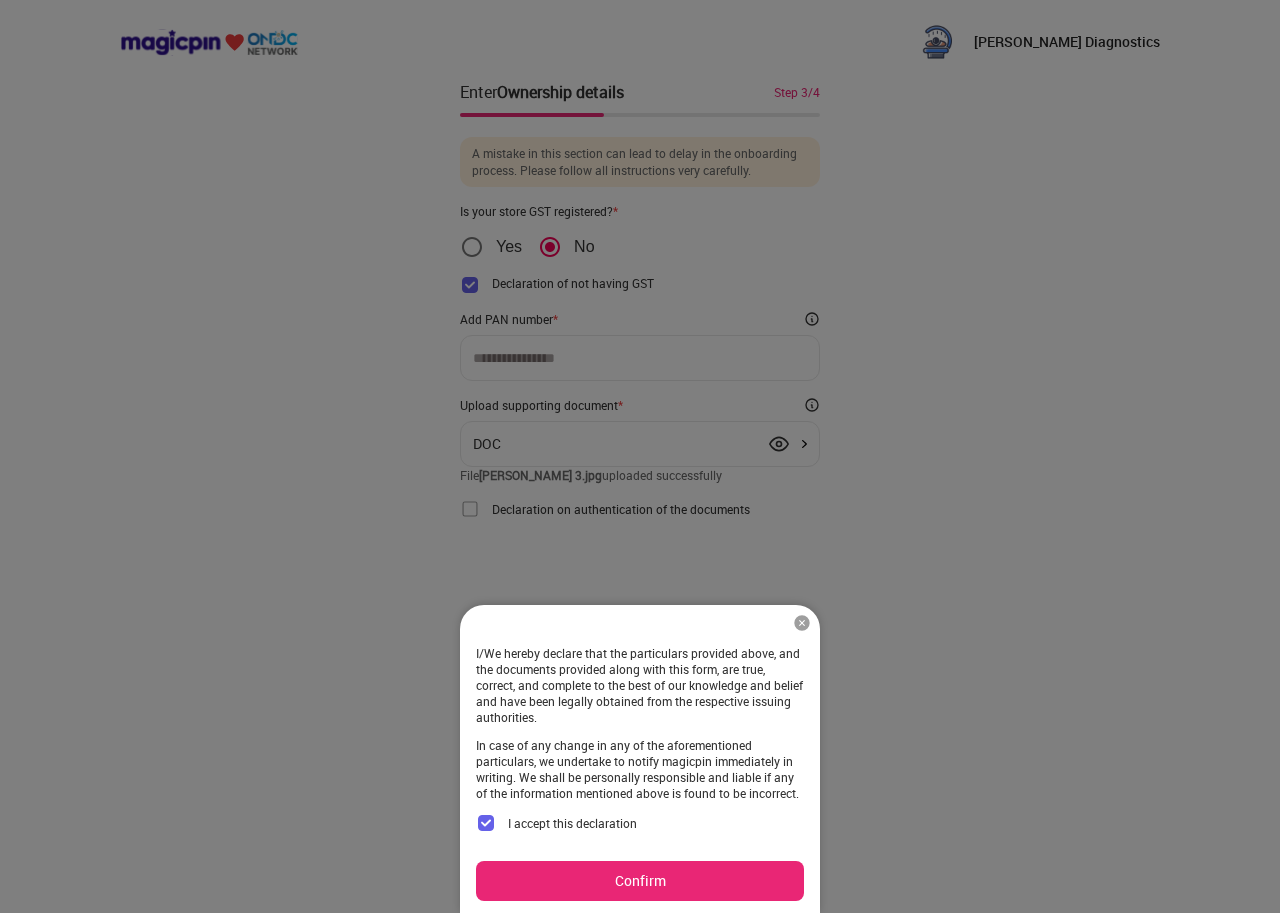 click on "Confirm" at bounding box center (640, 881) 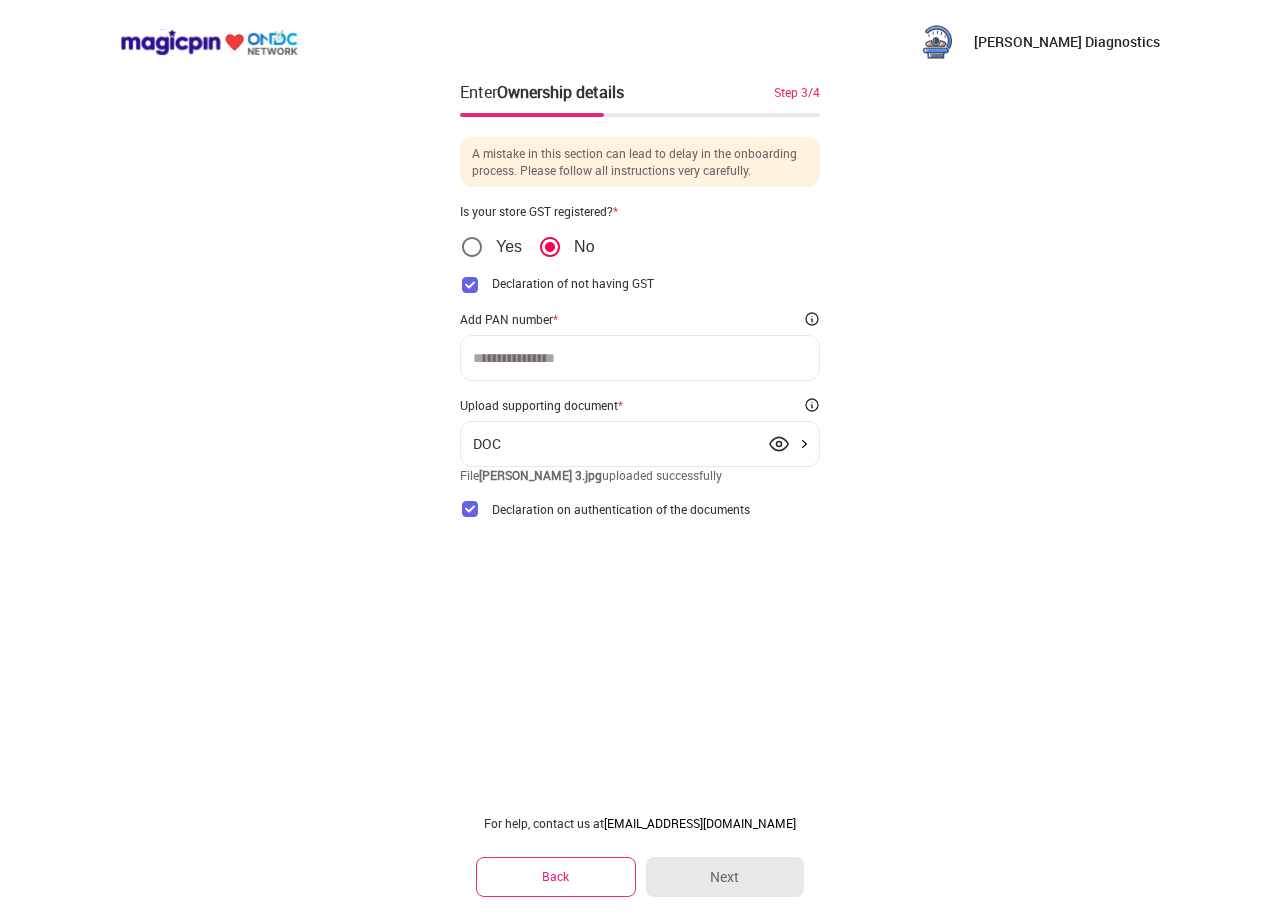 click at bounding box center (640, 358) 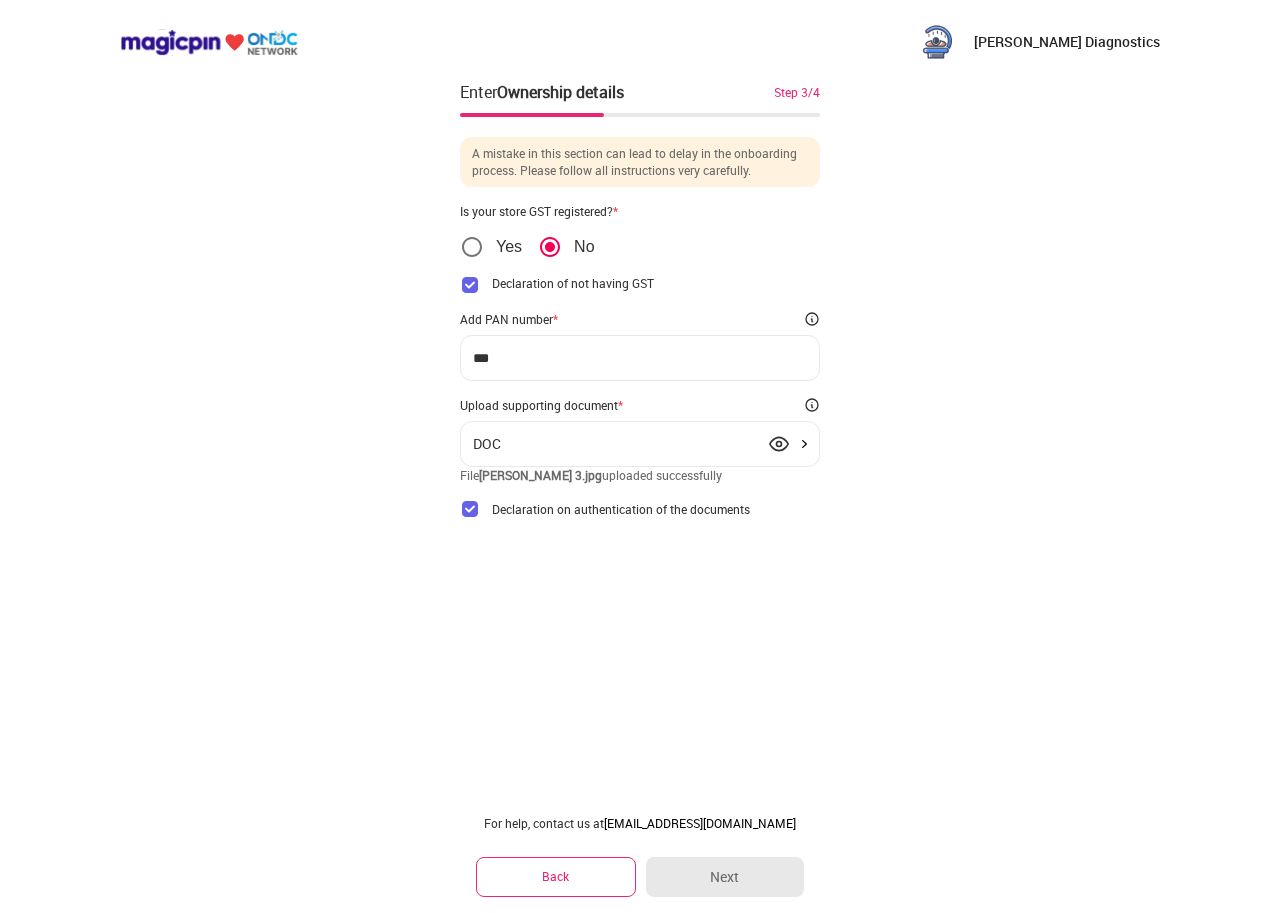 type on "****" 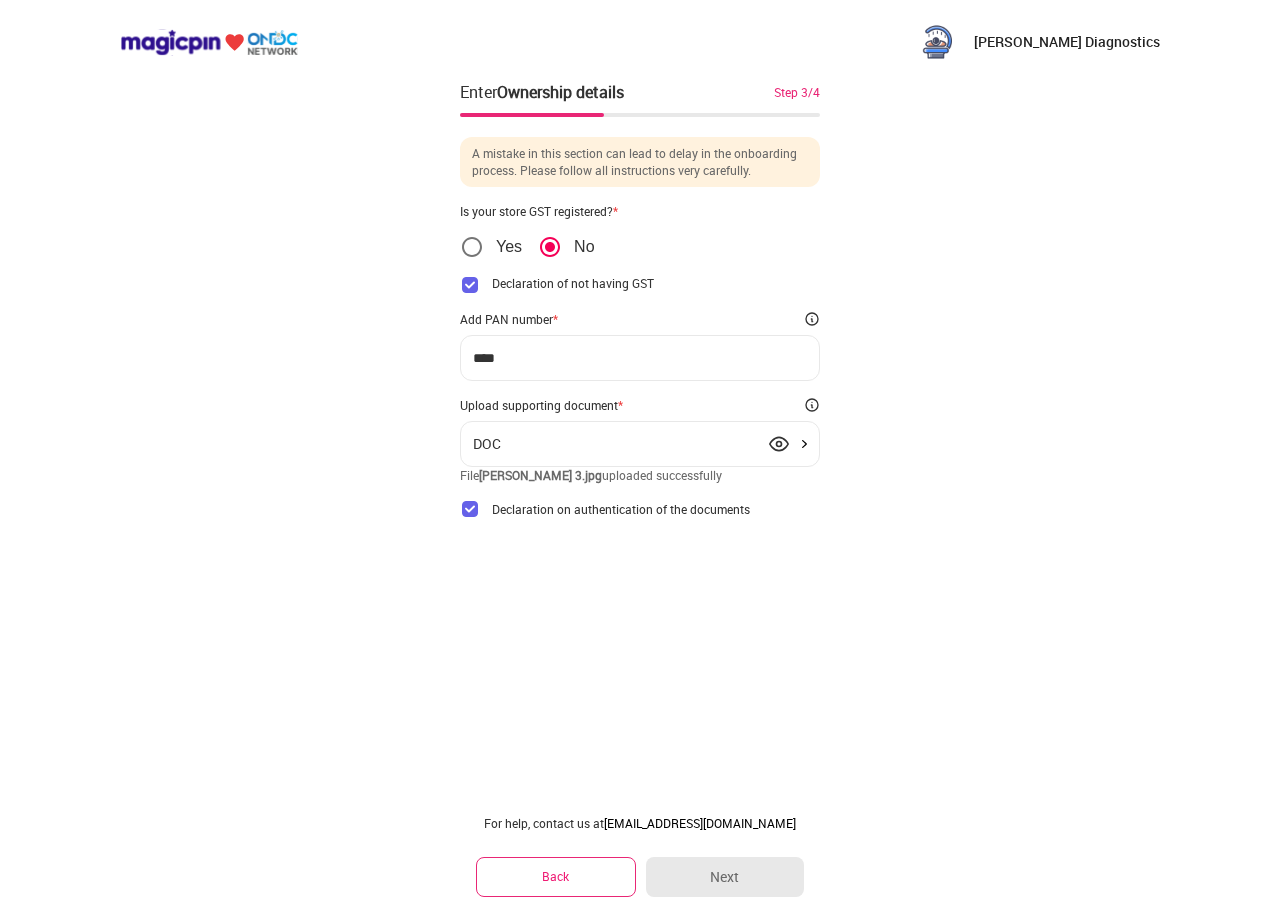 drag, startPoint x: 558, startPoint y: 361, endPoint x: 448, endPoint y: 351, distance: 110.45361 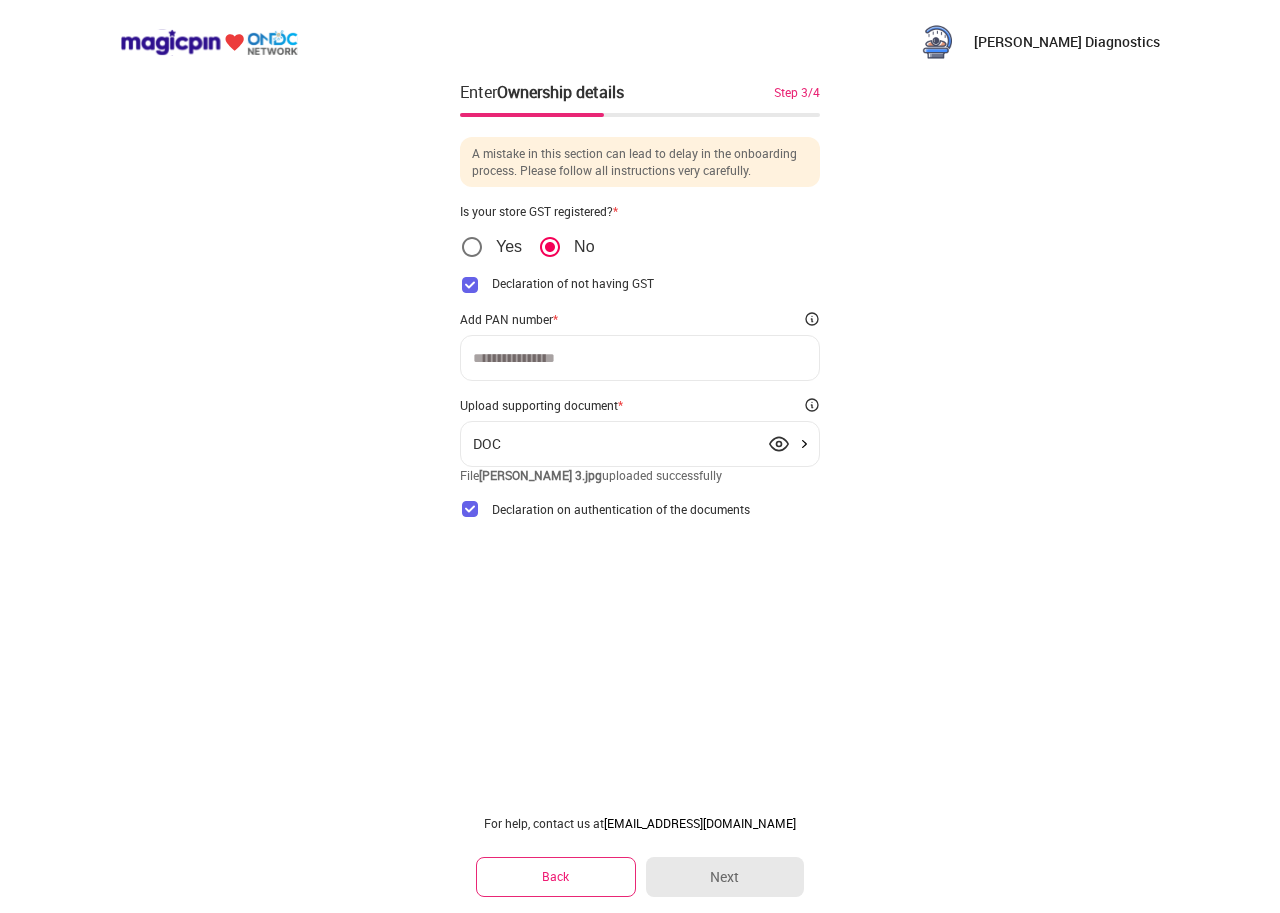 click at bounding box center [640, 358] 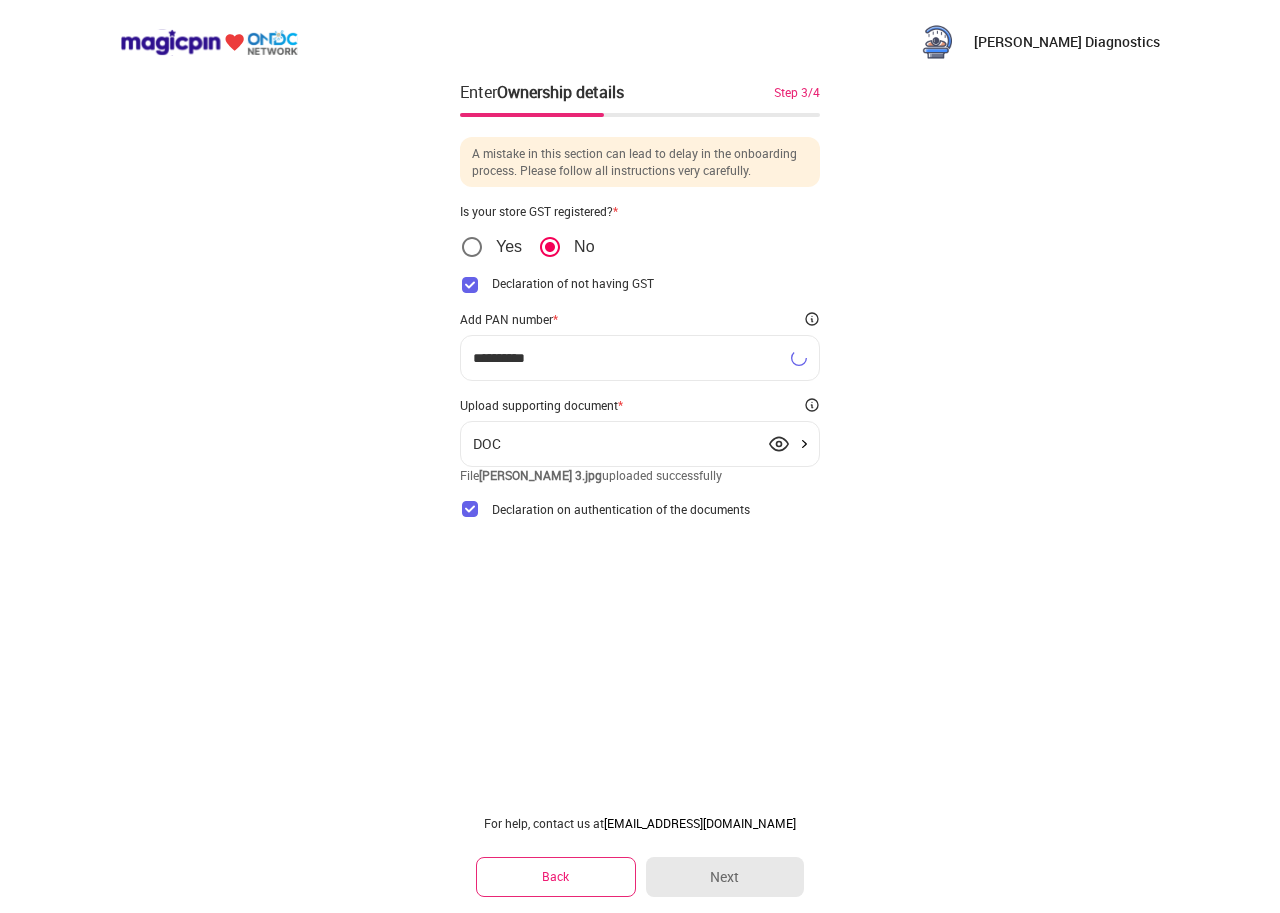 type on "**********" 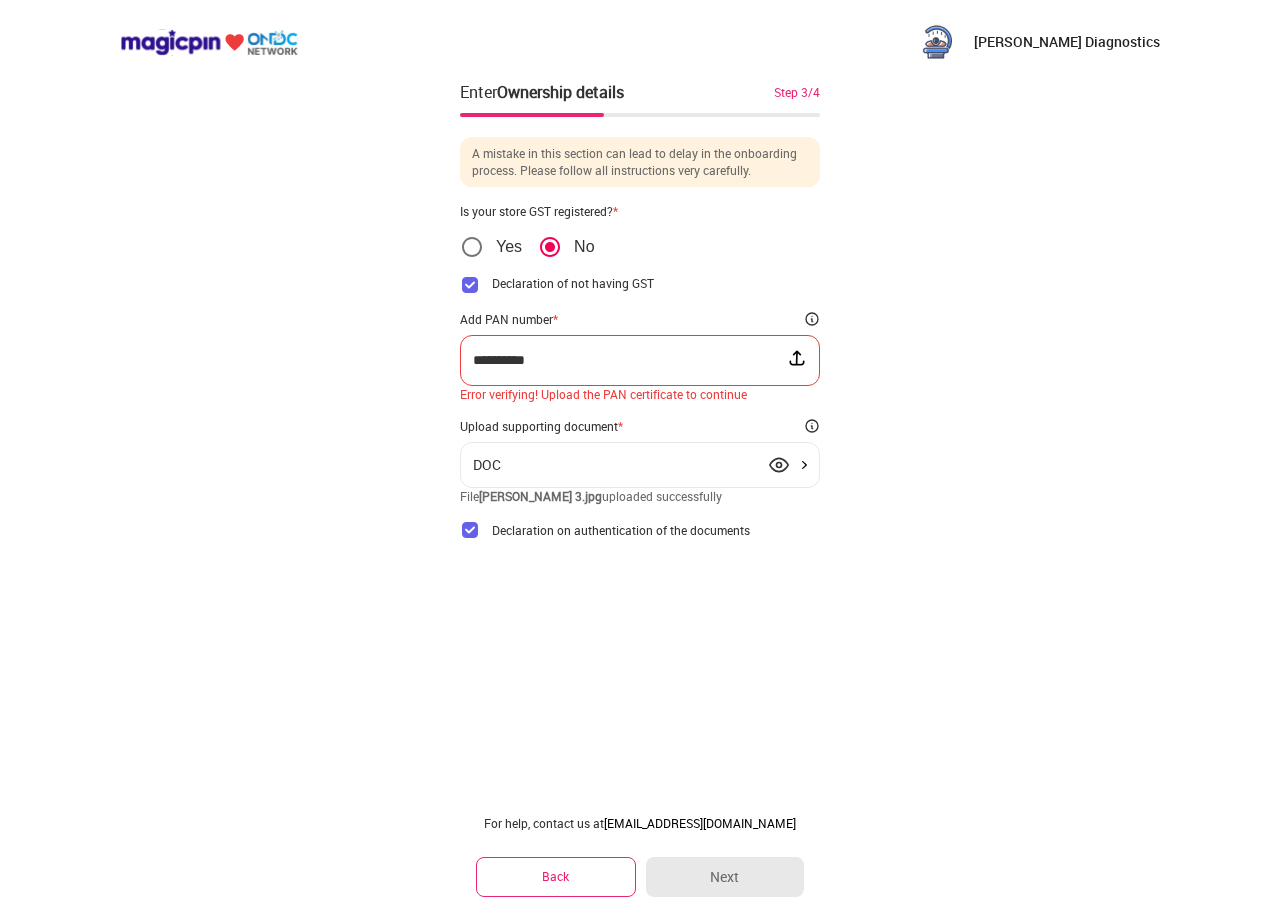 click at bounding box center [797, 358] 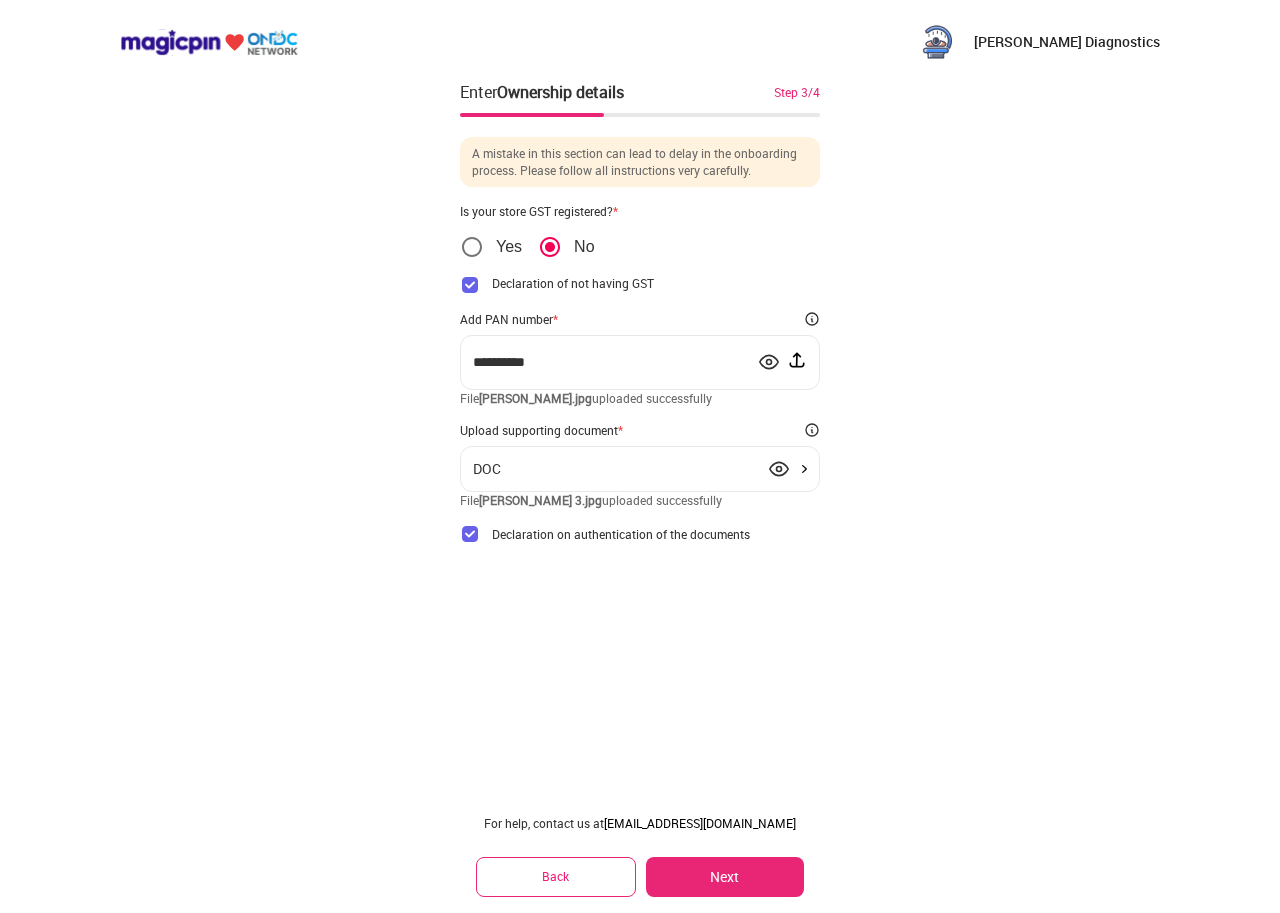 click on "Next" at bounding box center [725, 877] 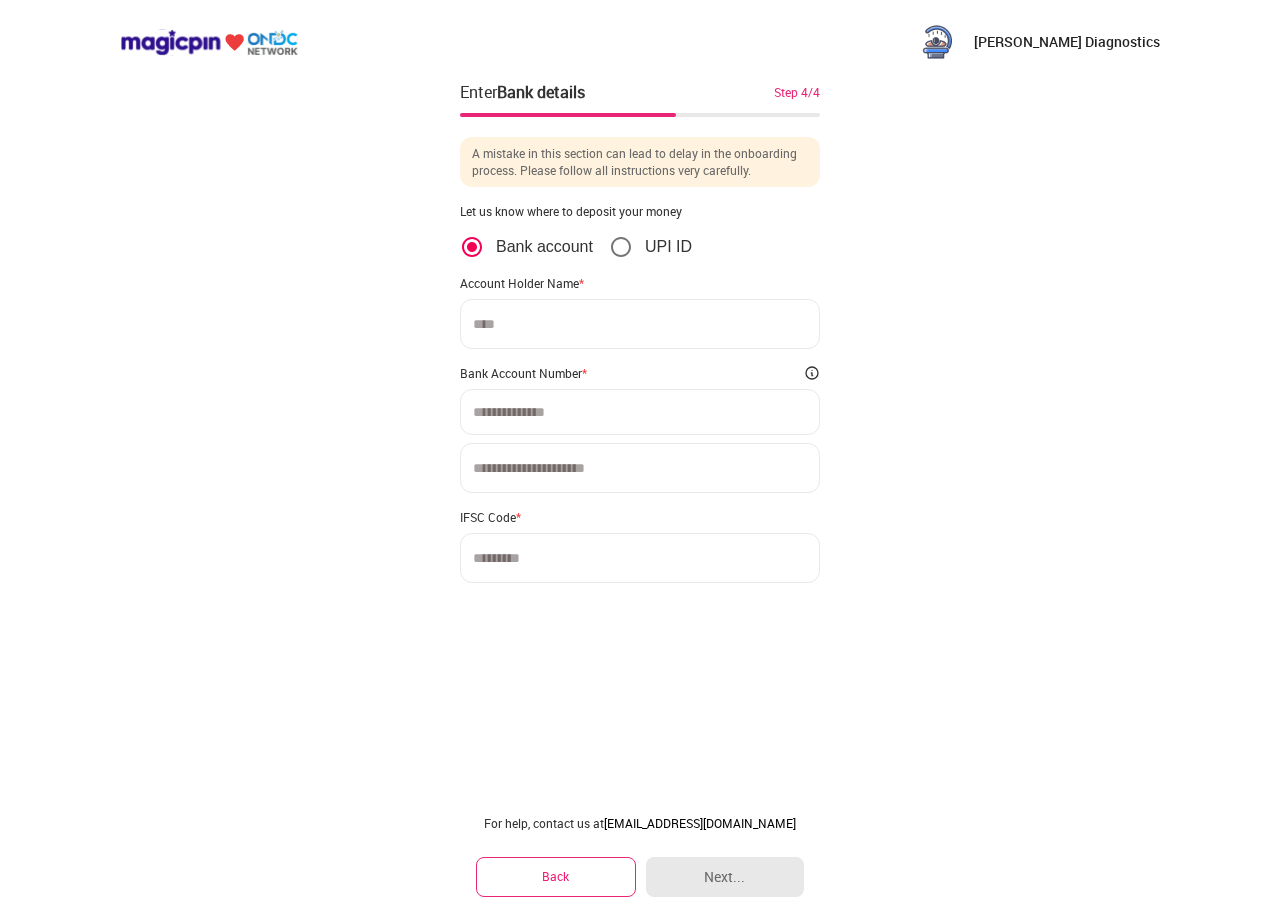 click at bounding box center (640, 324) 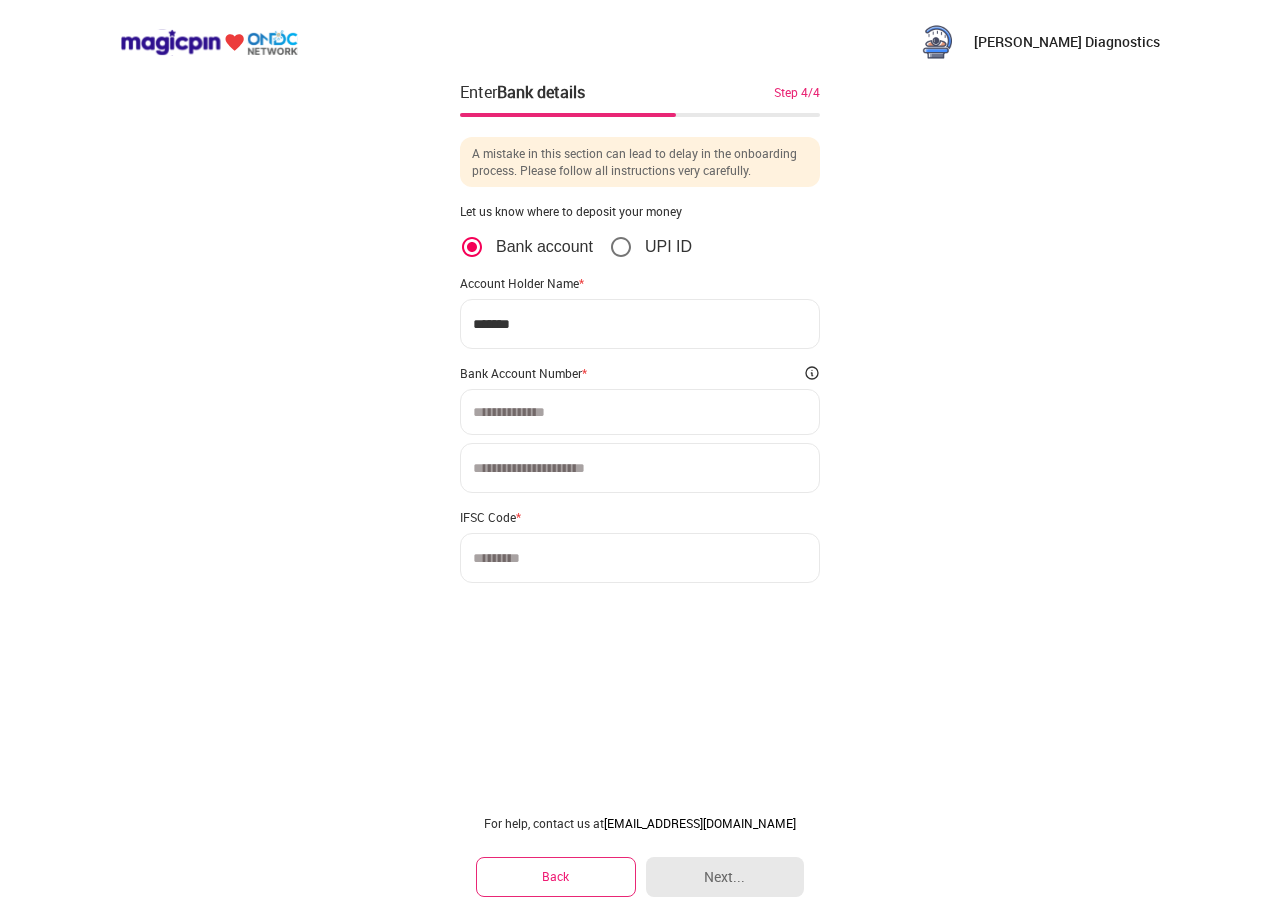 type on "*******" 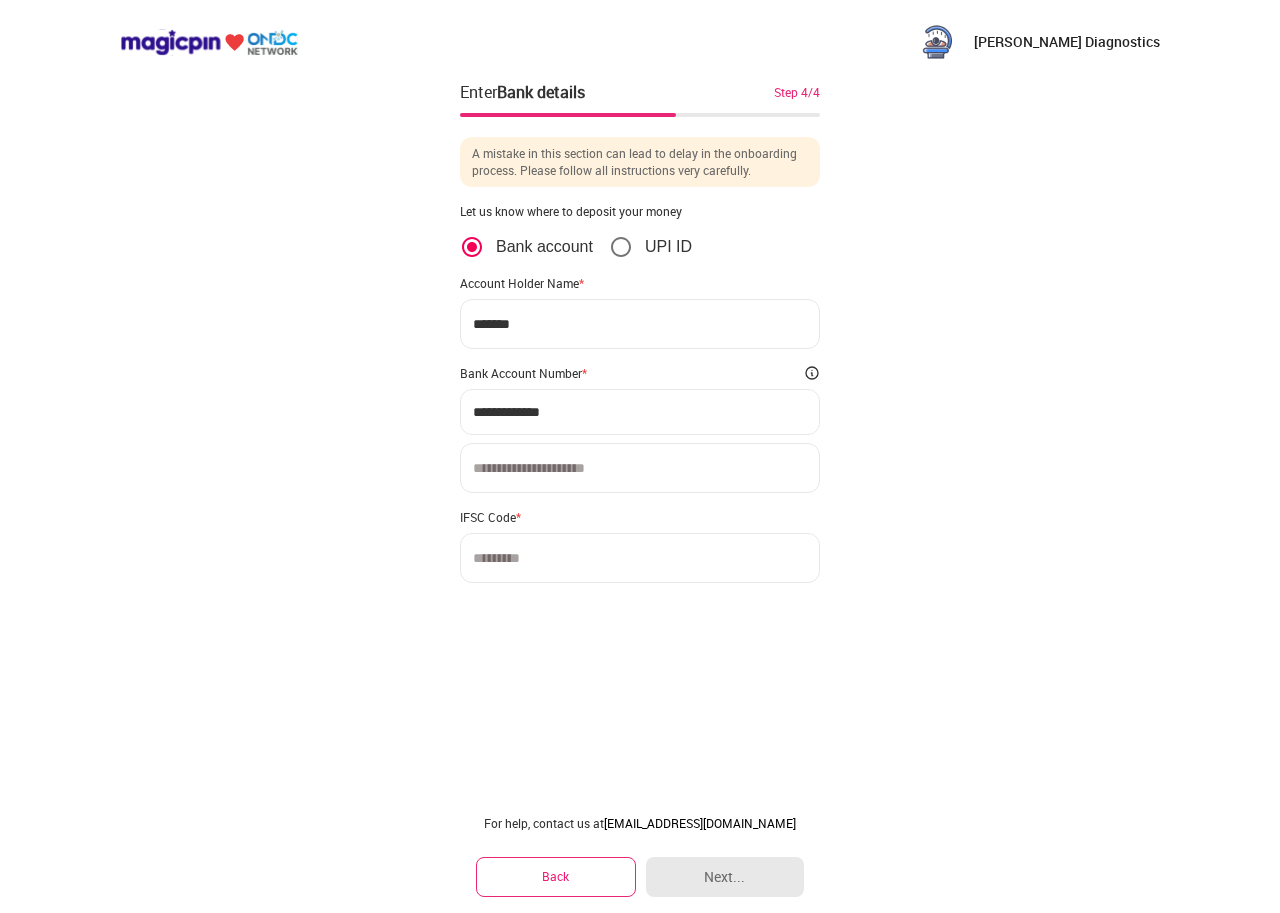 drag, startPoint x: 590, startPoint y: 418, endPoint x: 580, endPoint y: 421, distance: 10.440307 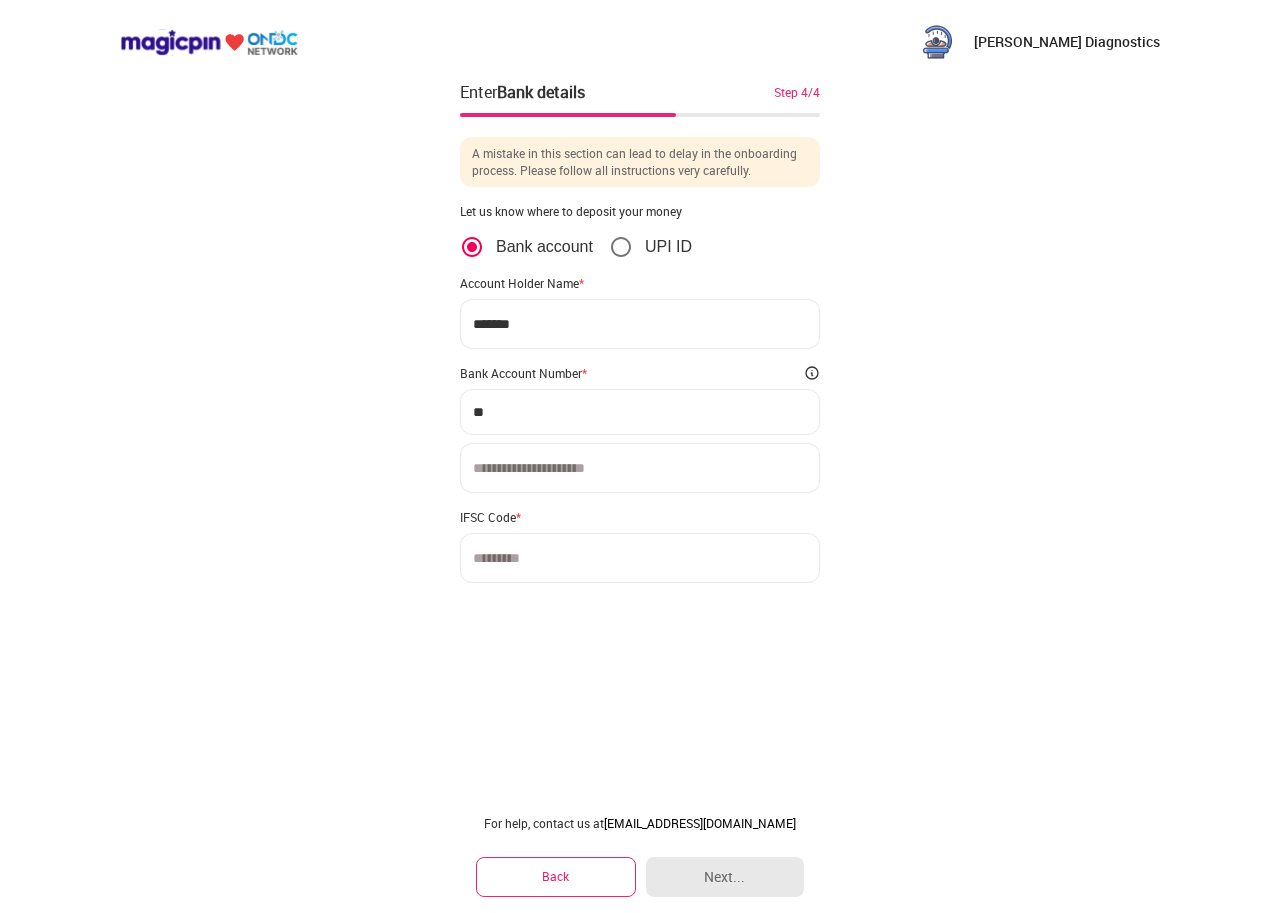 type on "*" 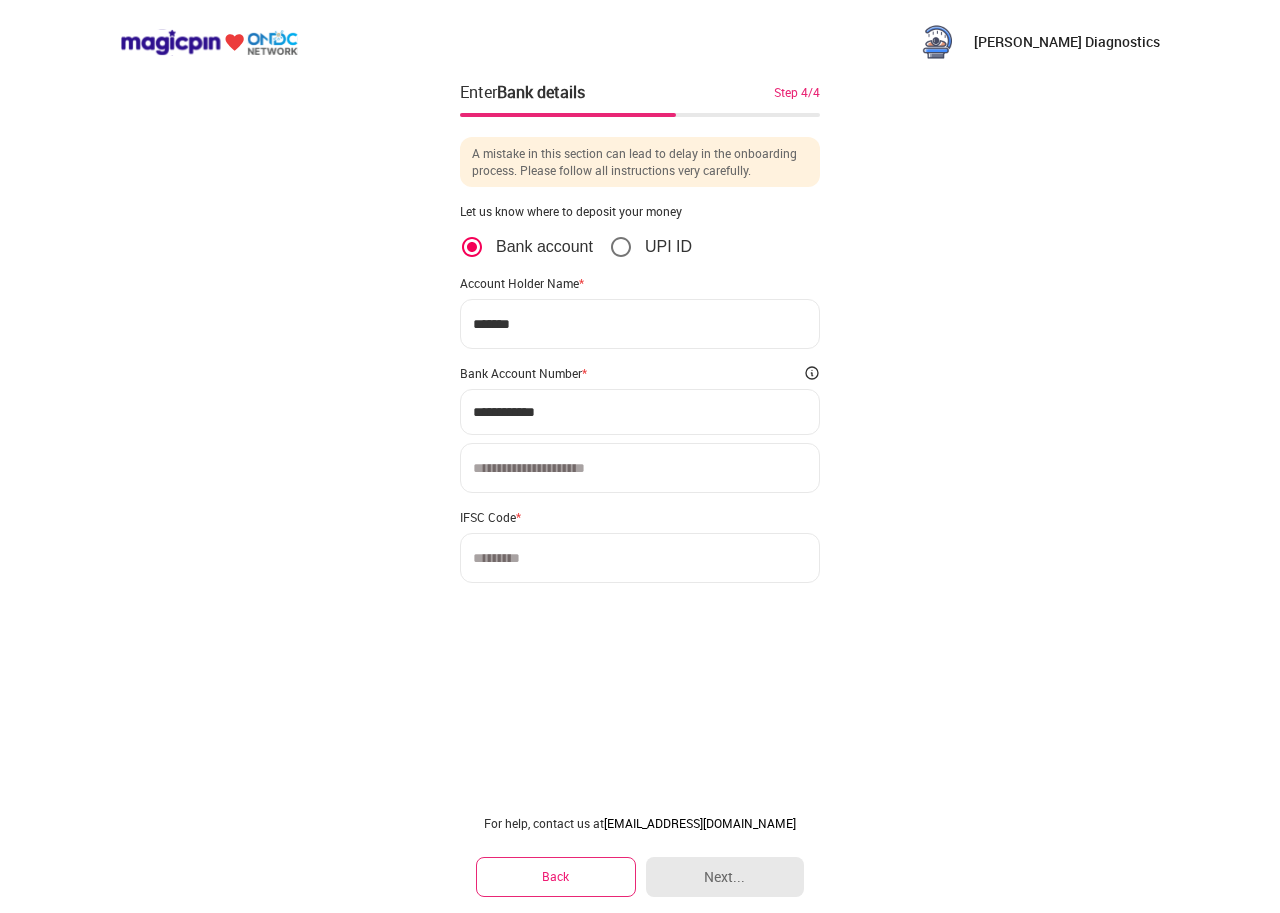 type on "**********" 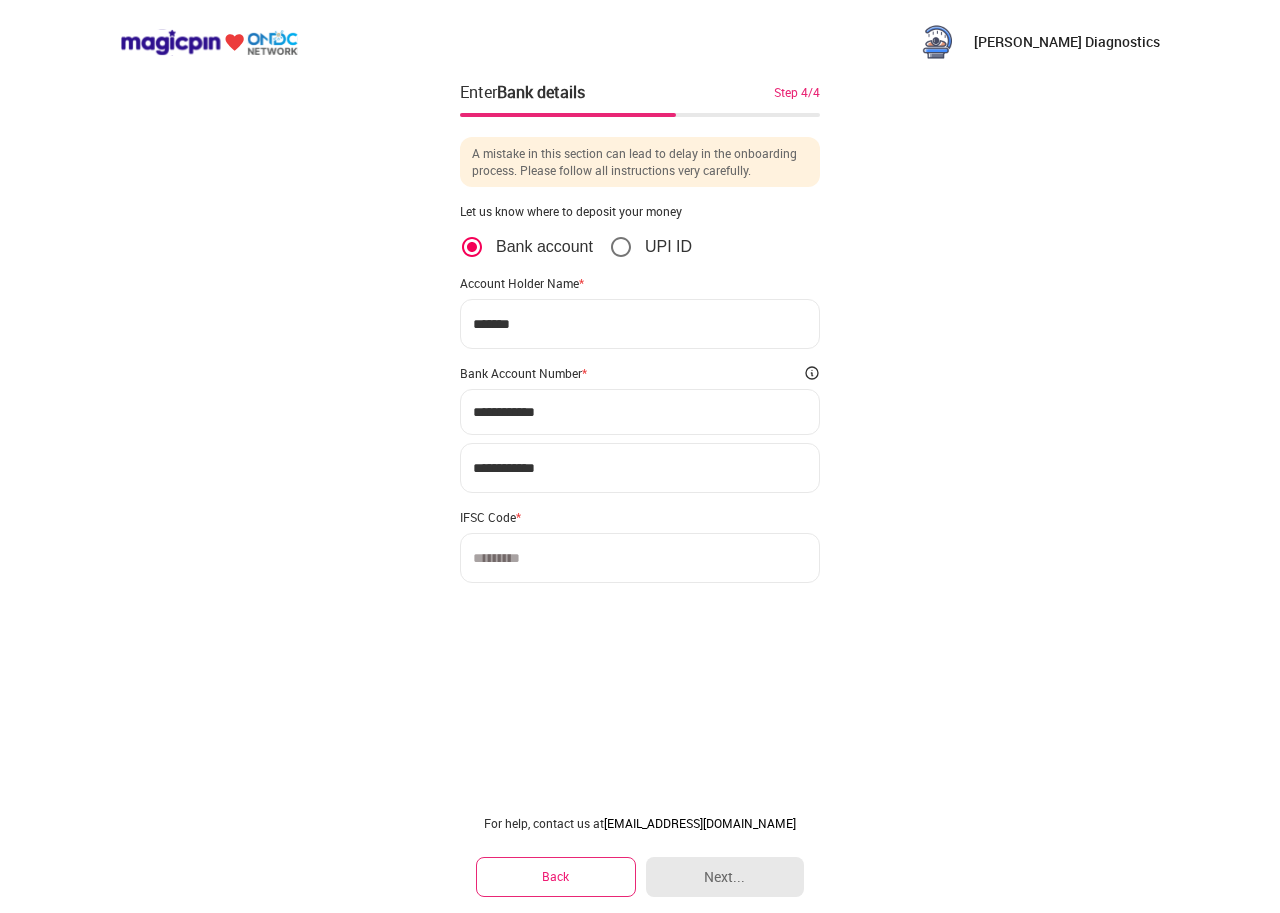 type on "**********" 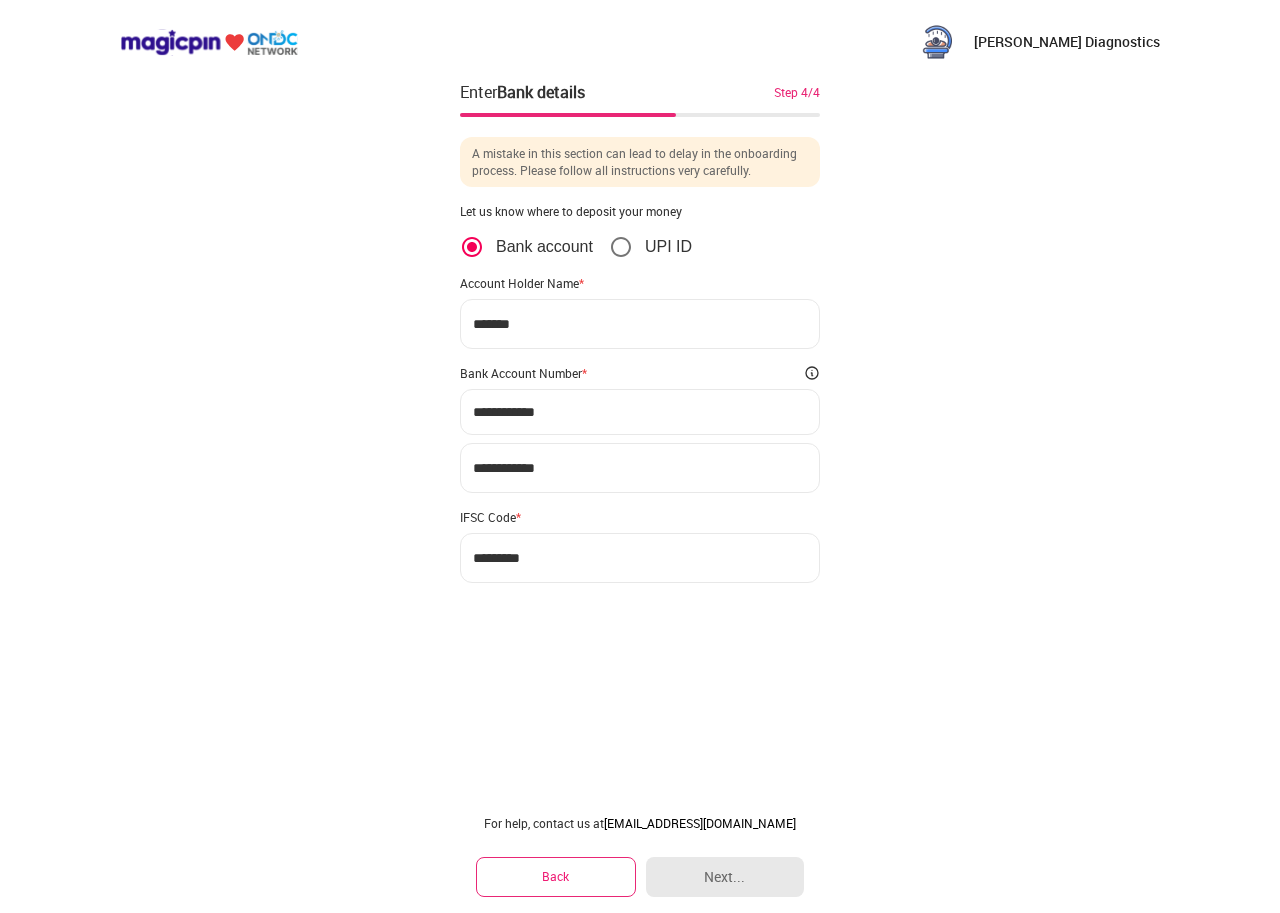 click on "*********" at bounding box center [640, 558] 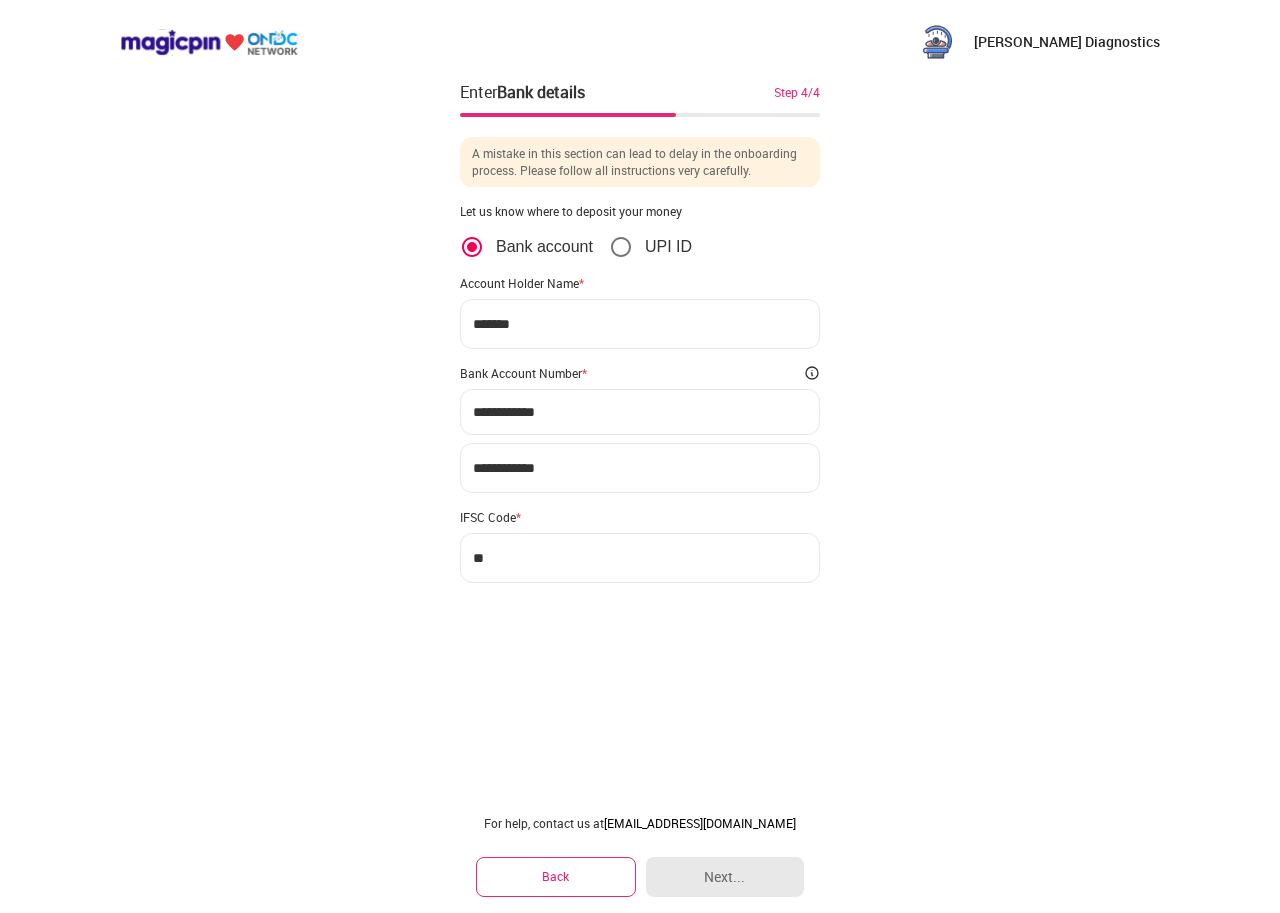 type on "*" 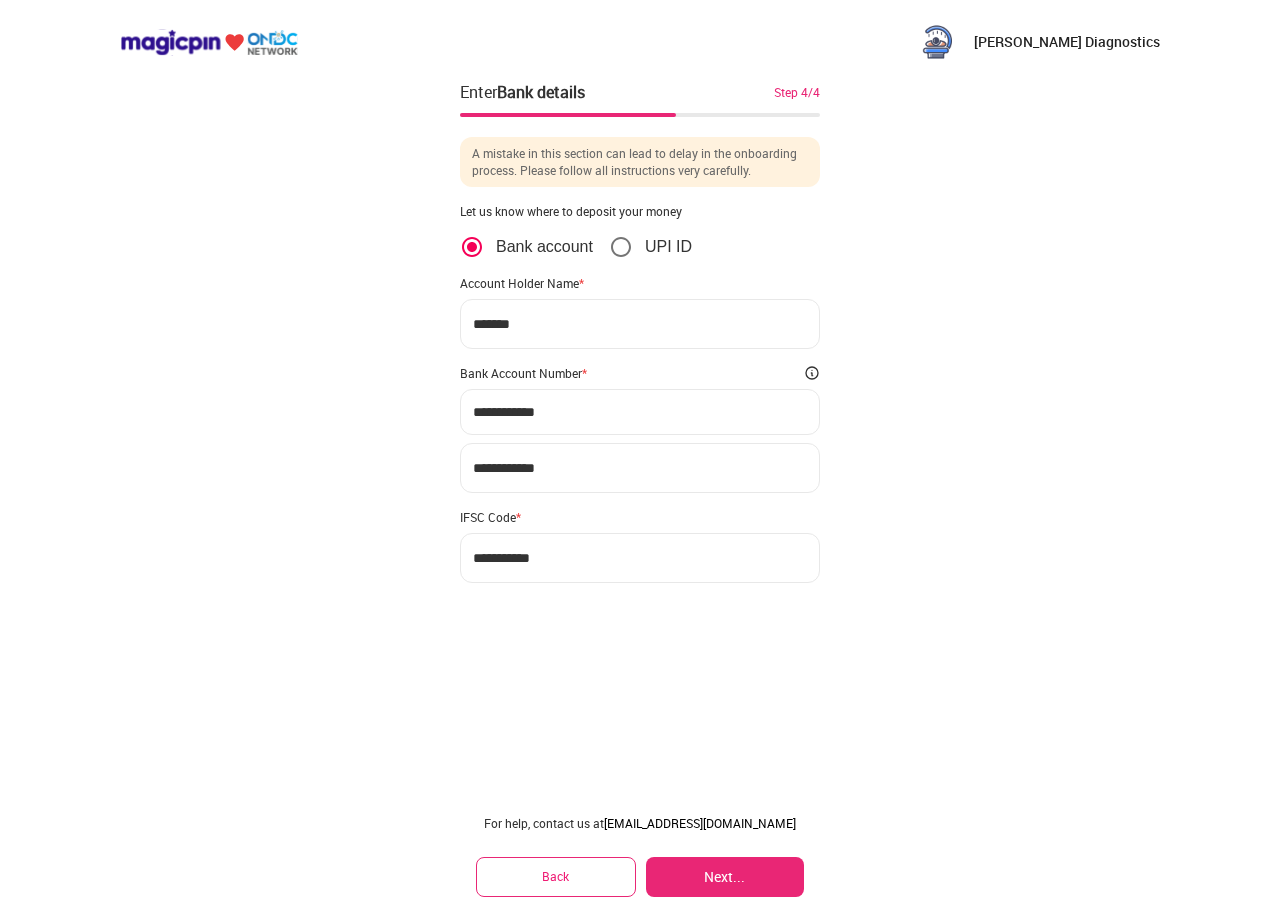 type on "**********" 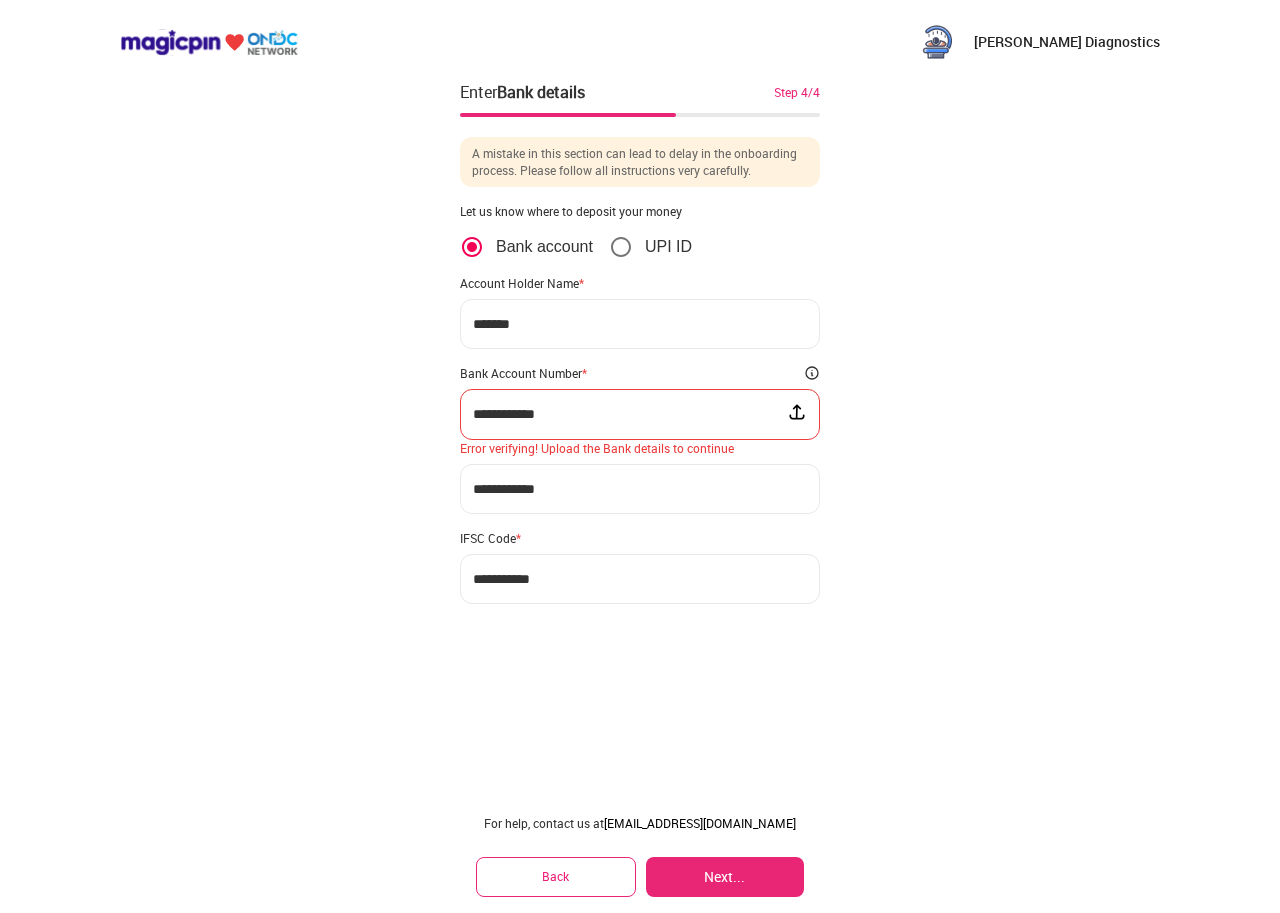 click on "Next..." at bounding box center (725, 877) 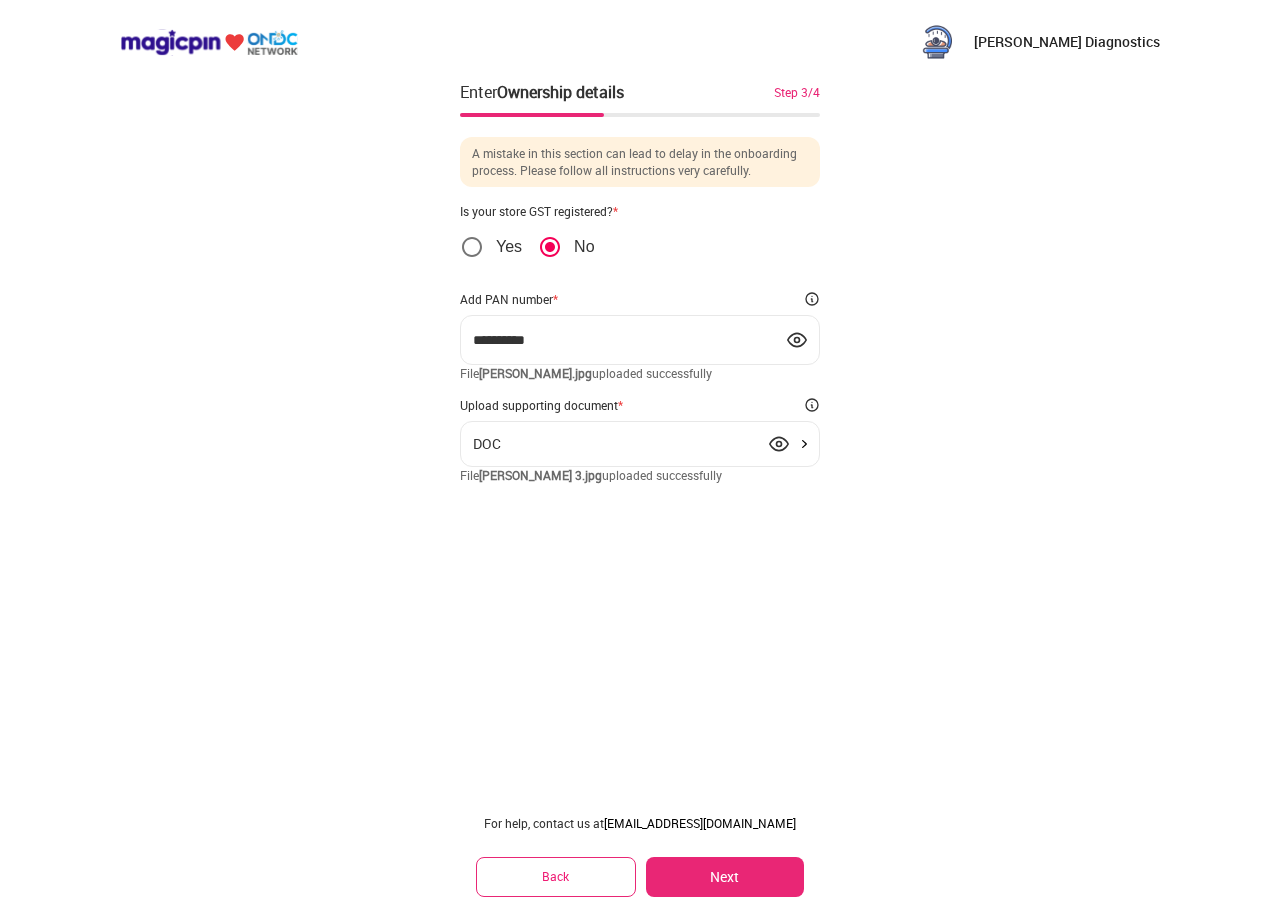 click on "Next" at bounding box center (725, 877) 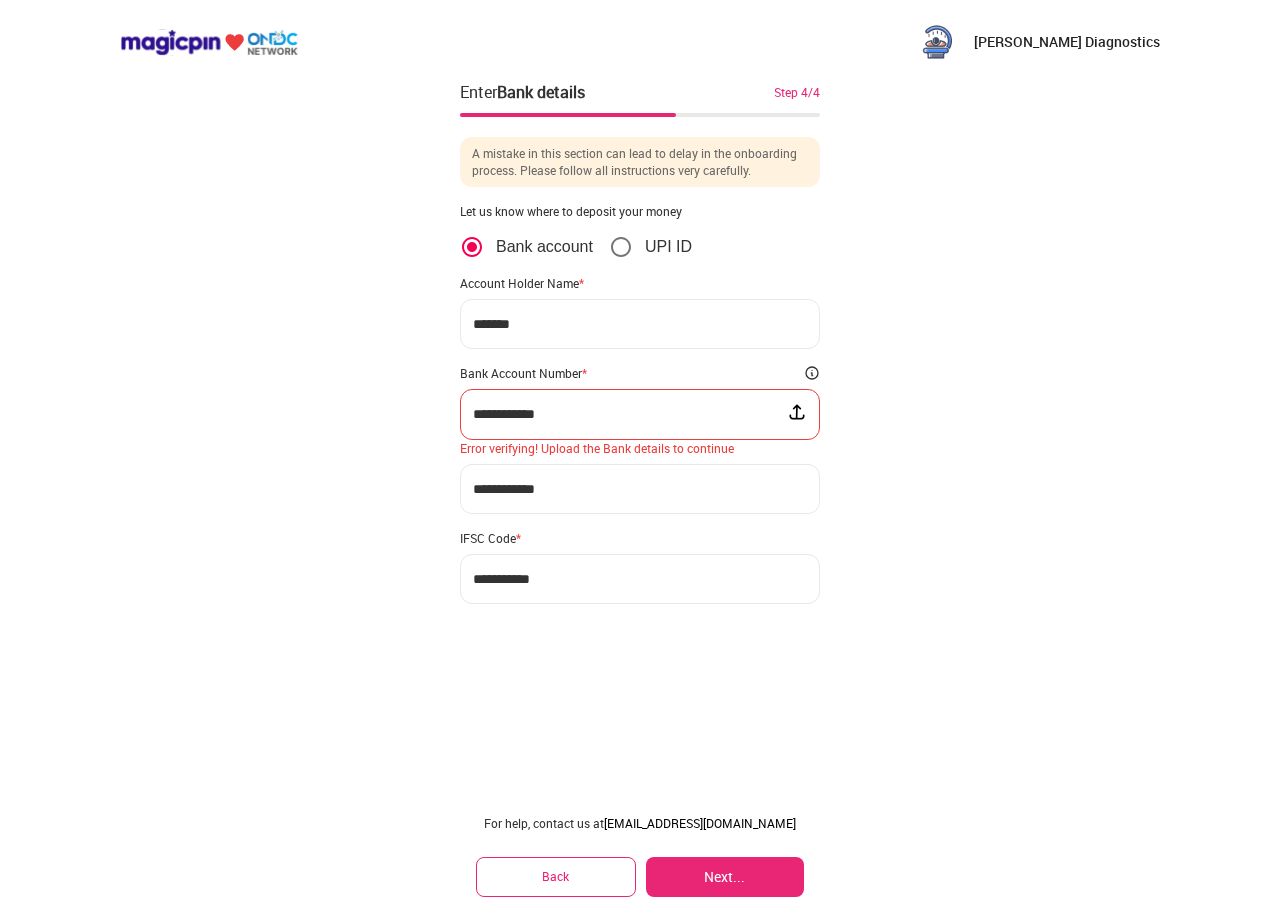 click on "Next..." at bounding box center [725, 877] 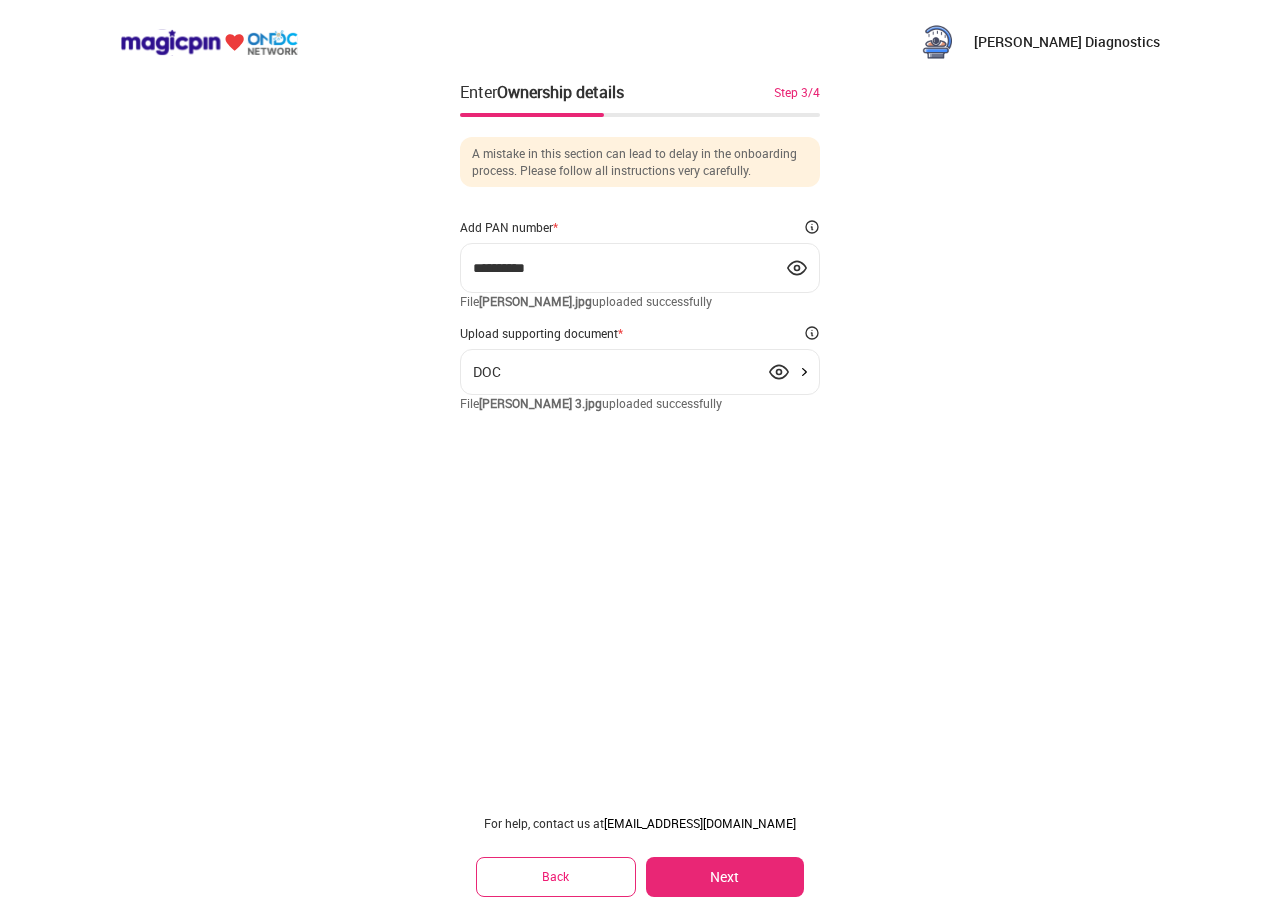 click on "Back" at bounding box center [556, 876] 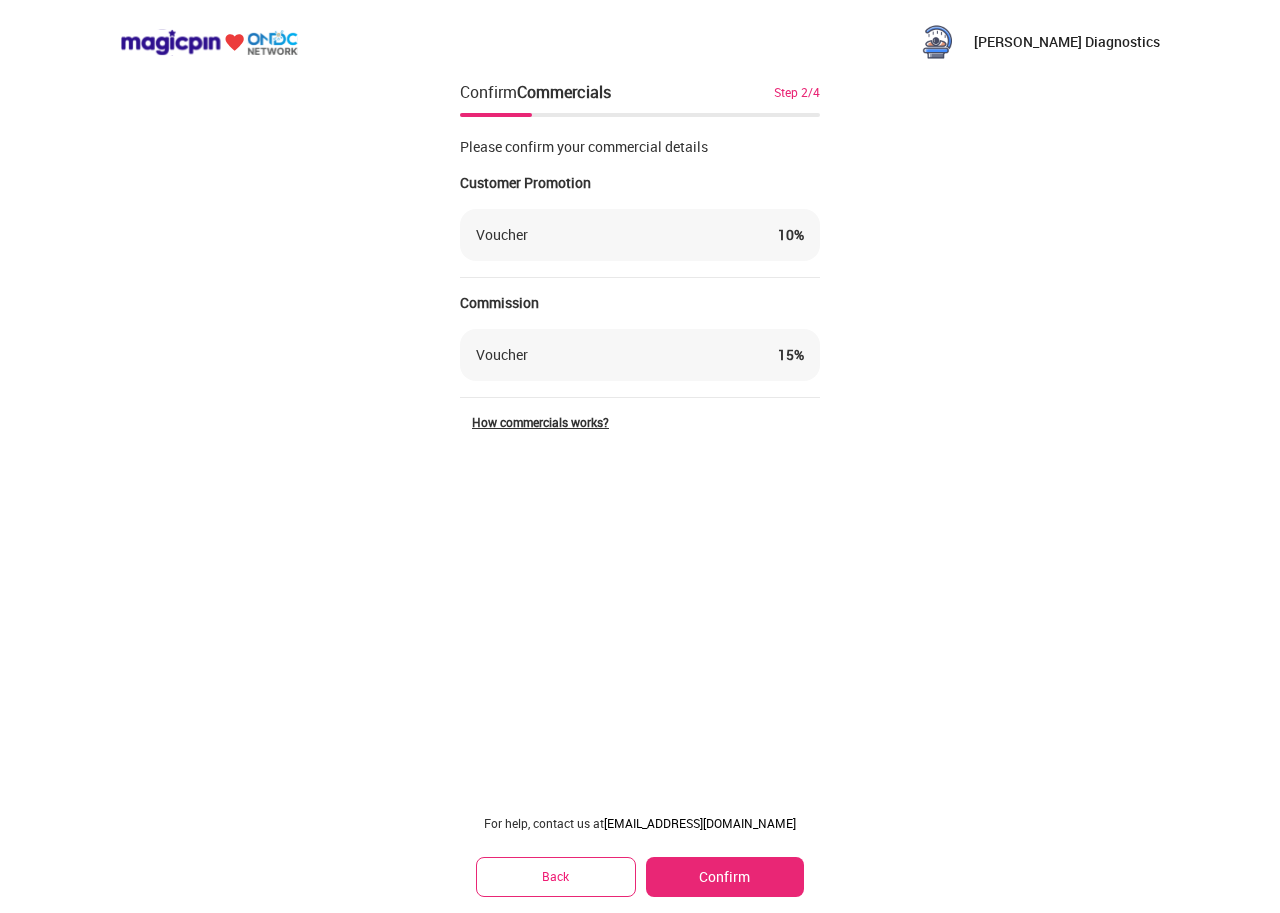 click on "Back" at bounding box center [556, 876] 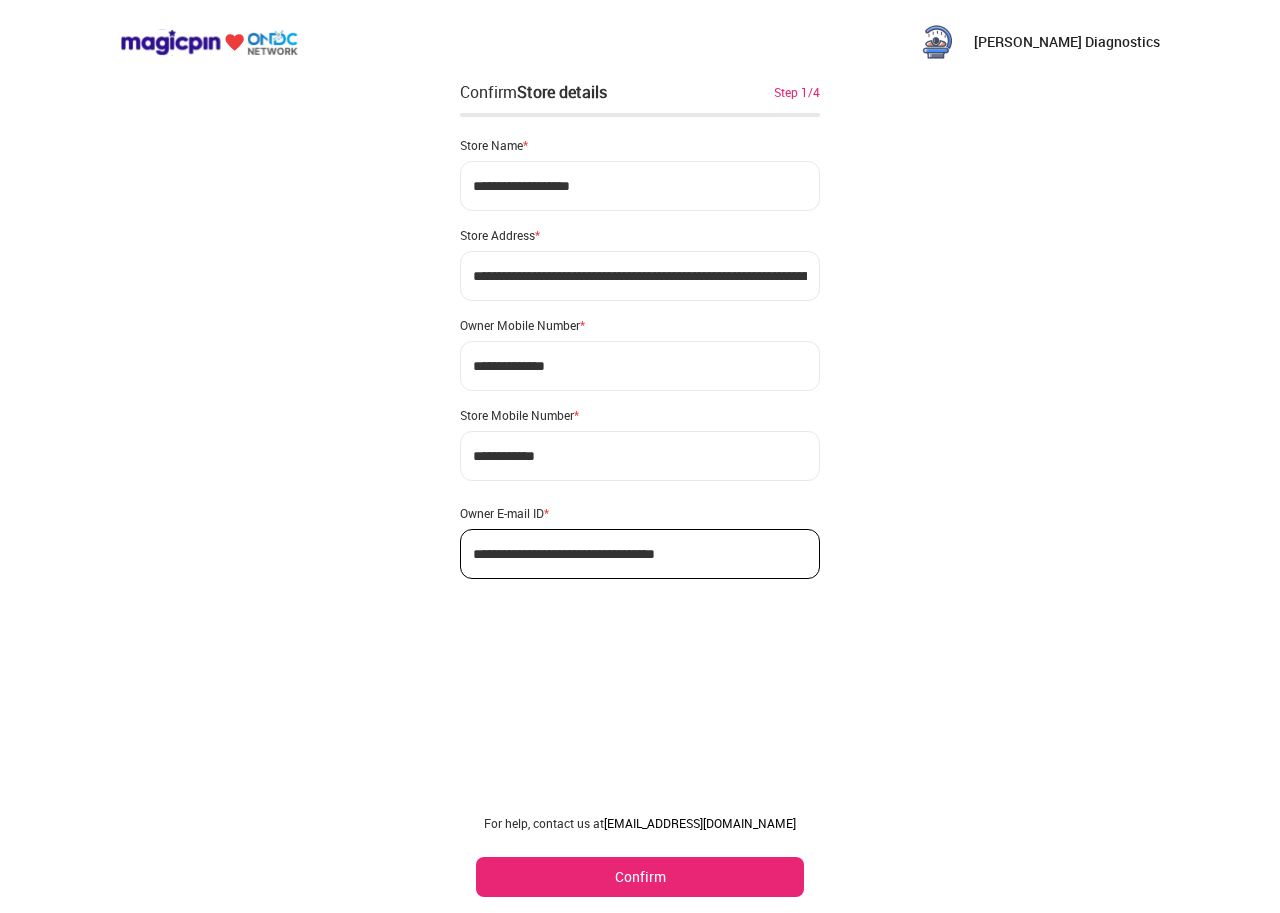 click on "Confirm" at bounding box center (640, 877) 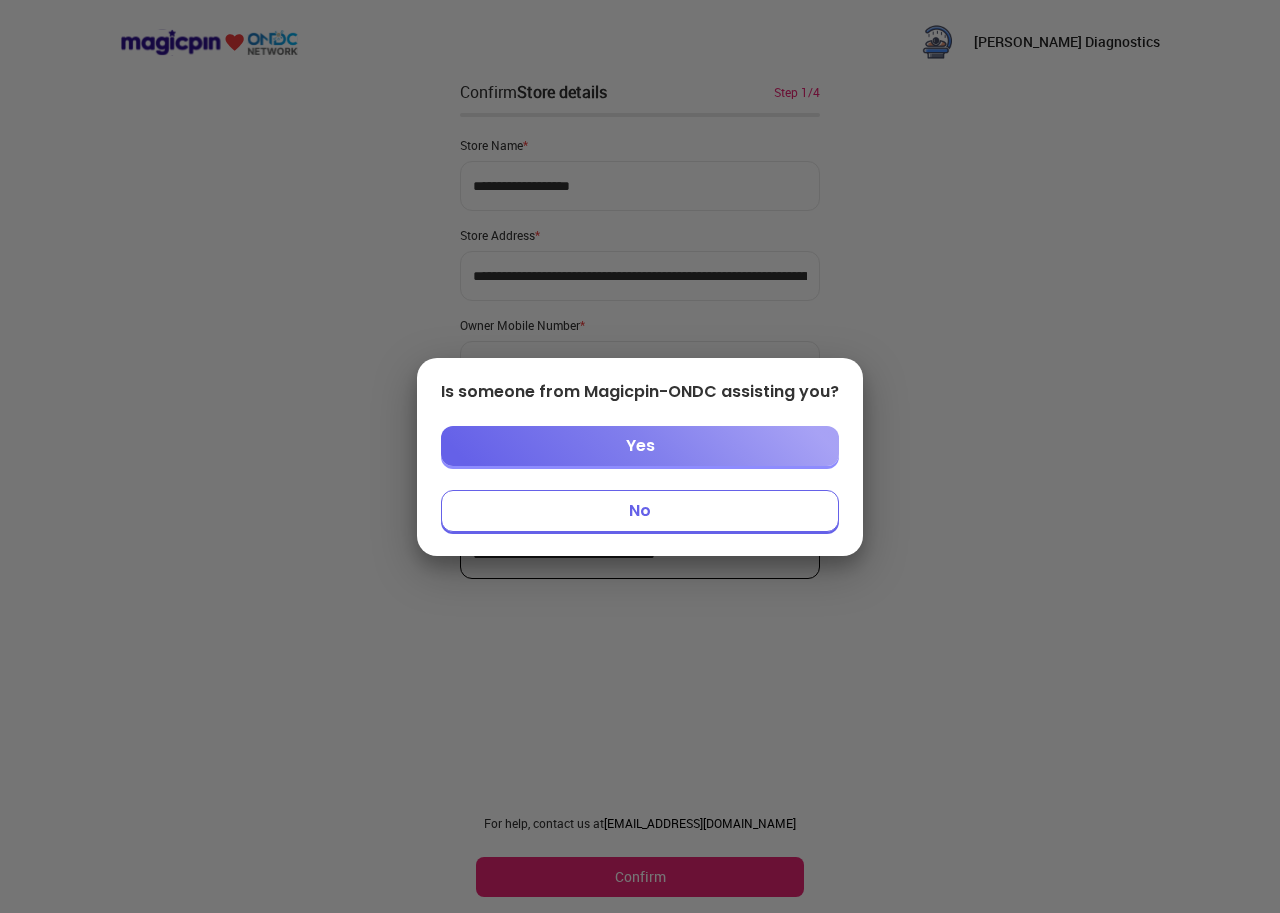 click on "No" at bounding box center (640, 511) 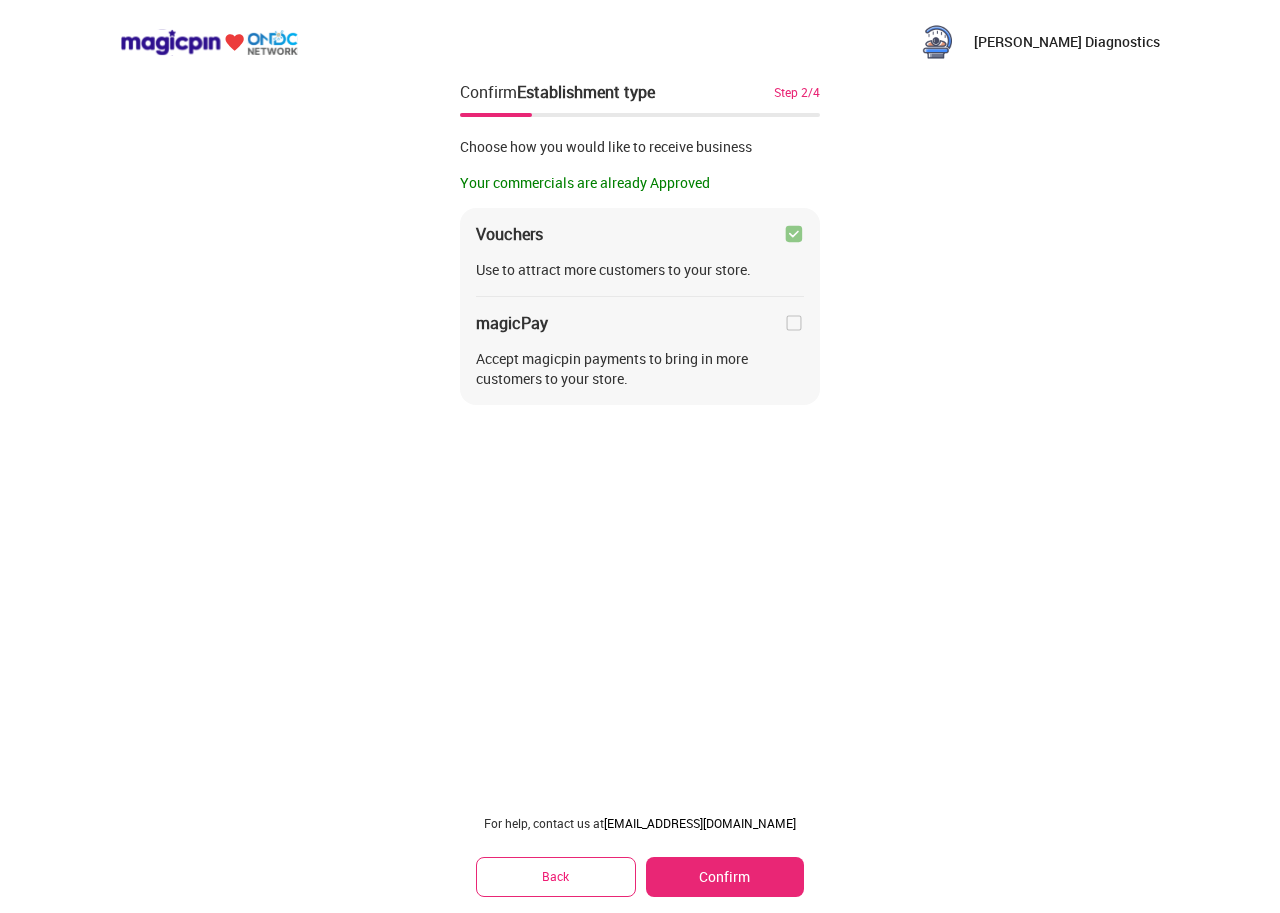 click at bounding box center (794, 323) 